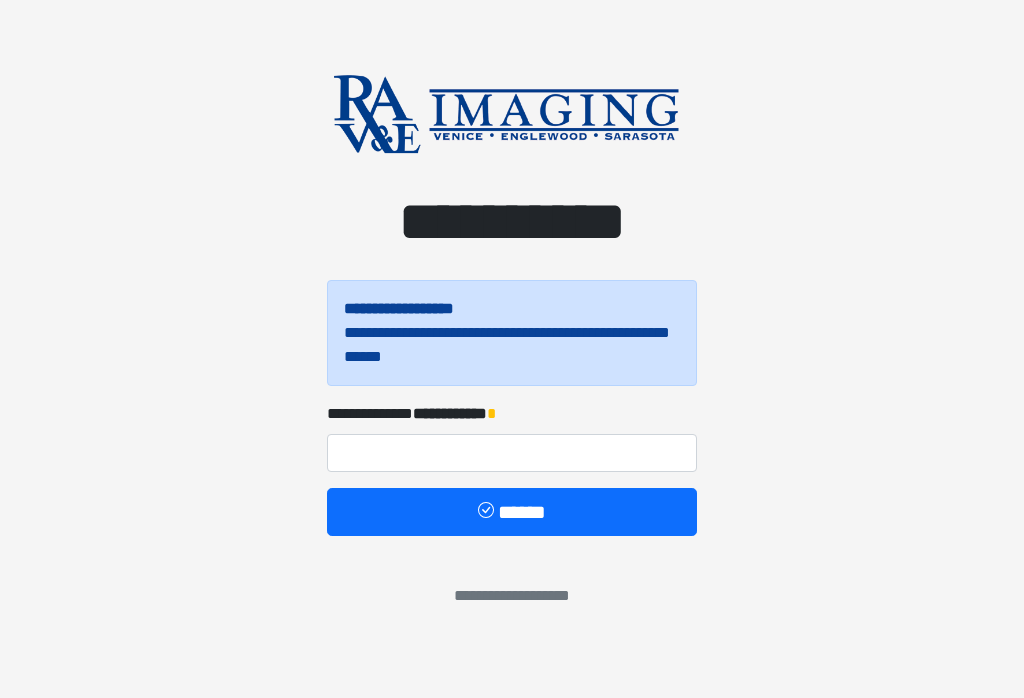 scroll, scrollTop: 0, scrollLeft: 0, axis: both 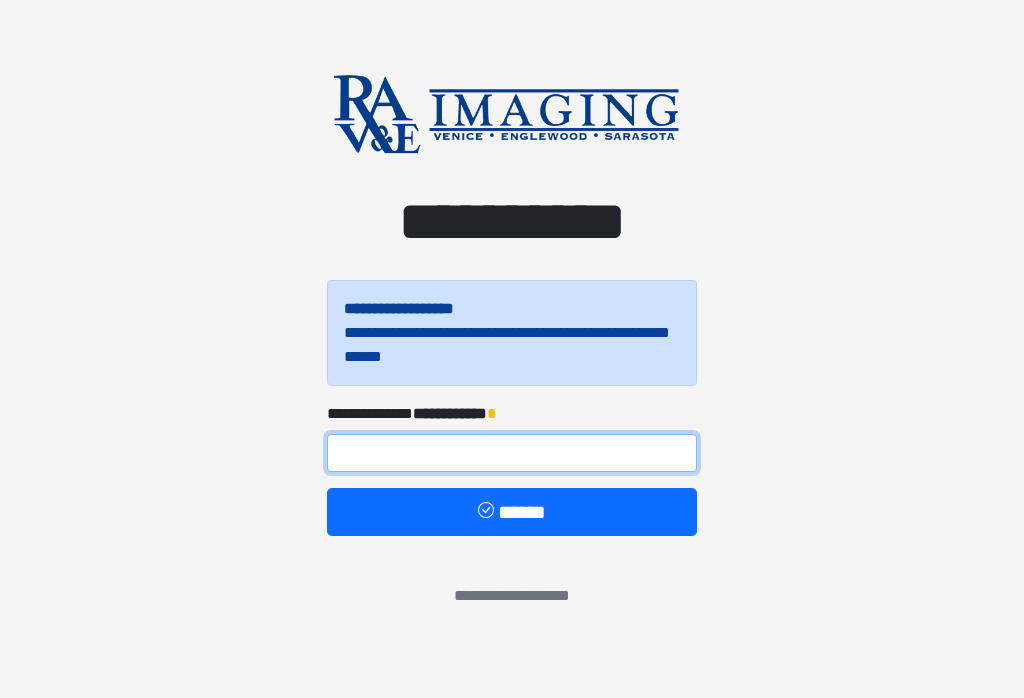 click at bounding box center (512, 453) 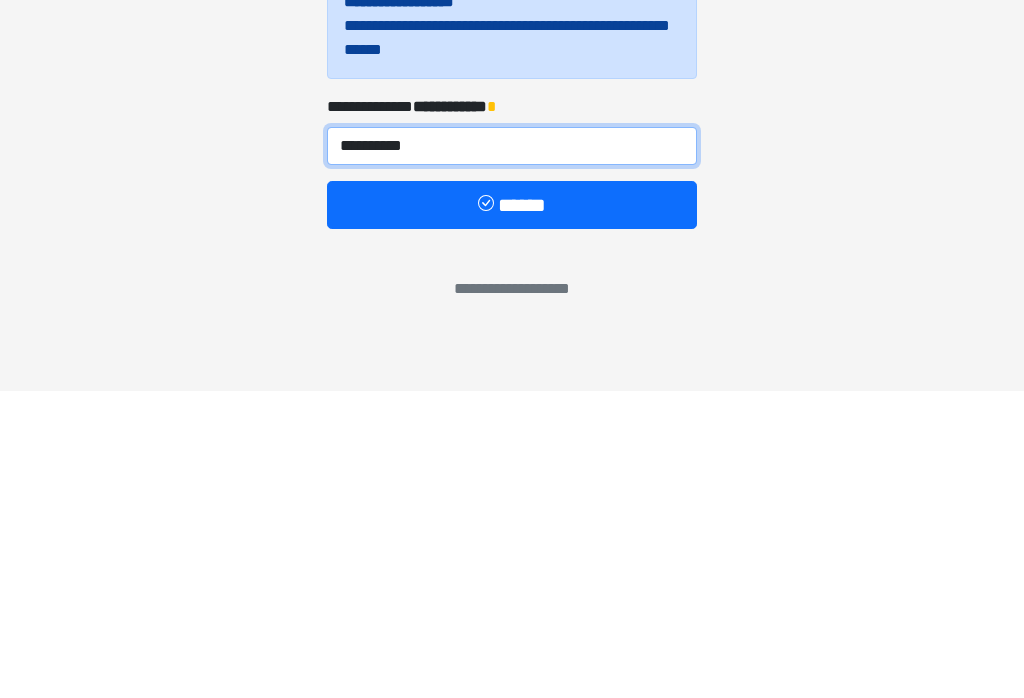 type on "**********" 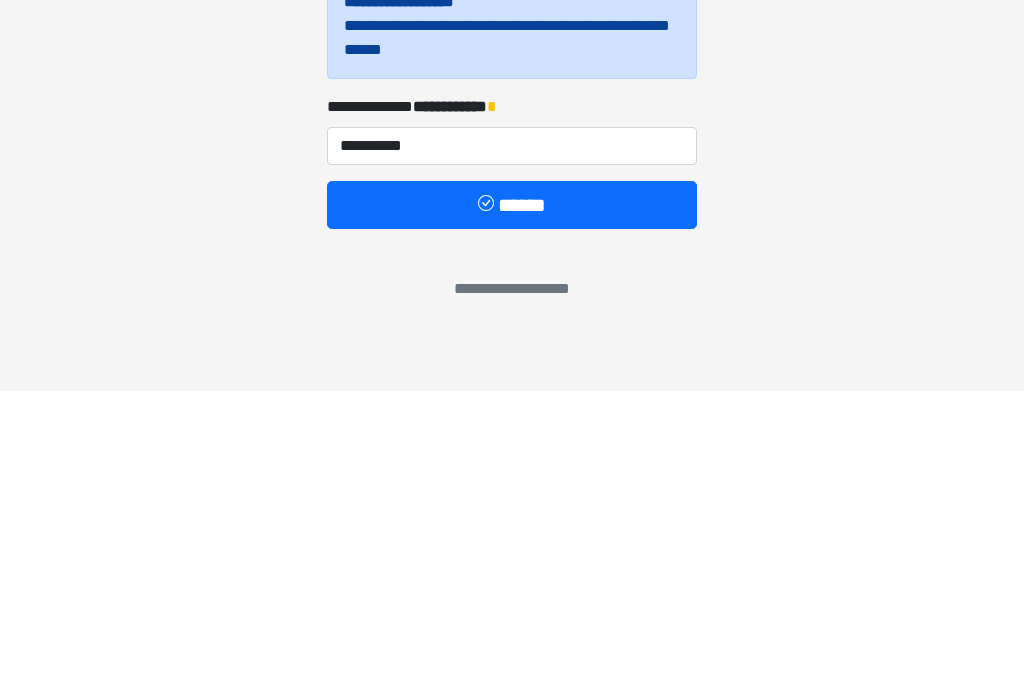 click on "******" at bounding box center [512, 512] 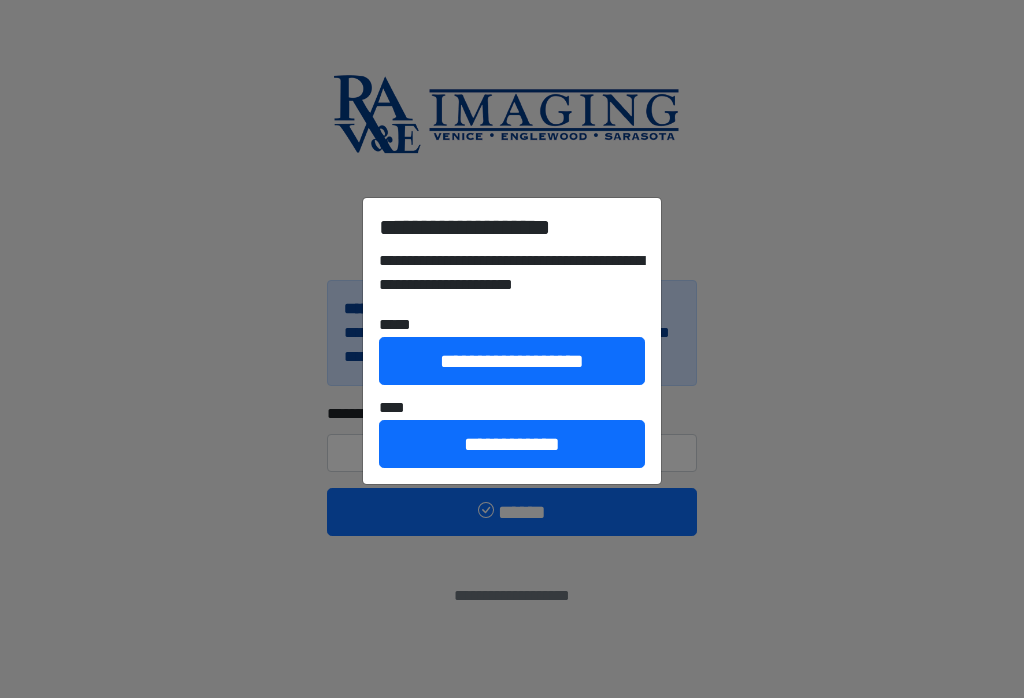 click on "**********" at bounding box center (512, 349) 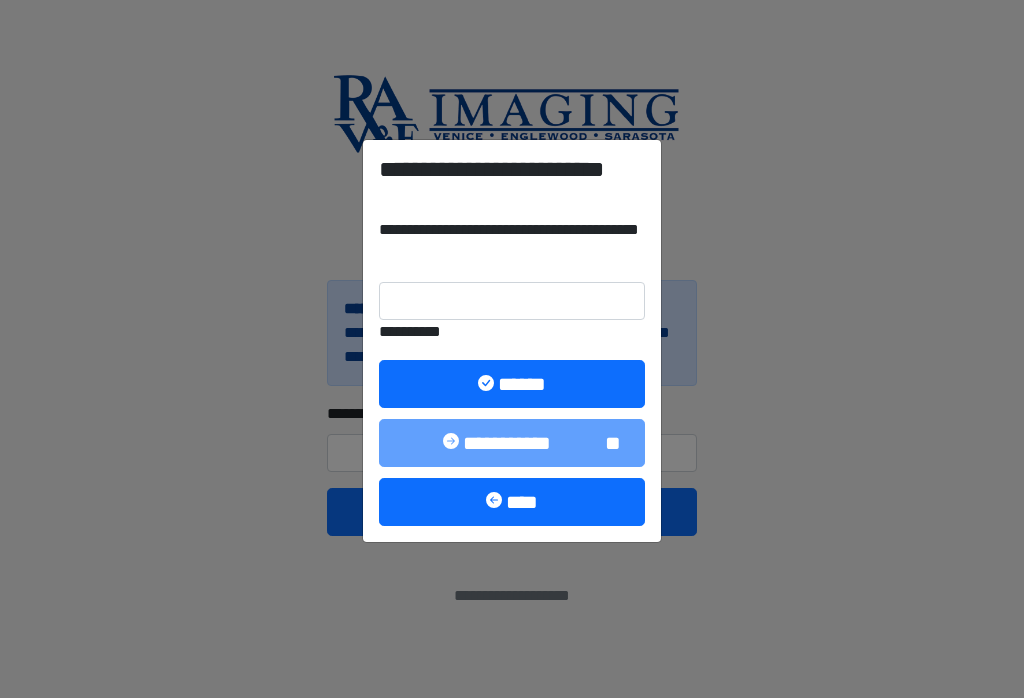 click on "**********" at bounding box center (512, 340) 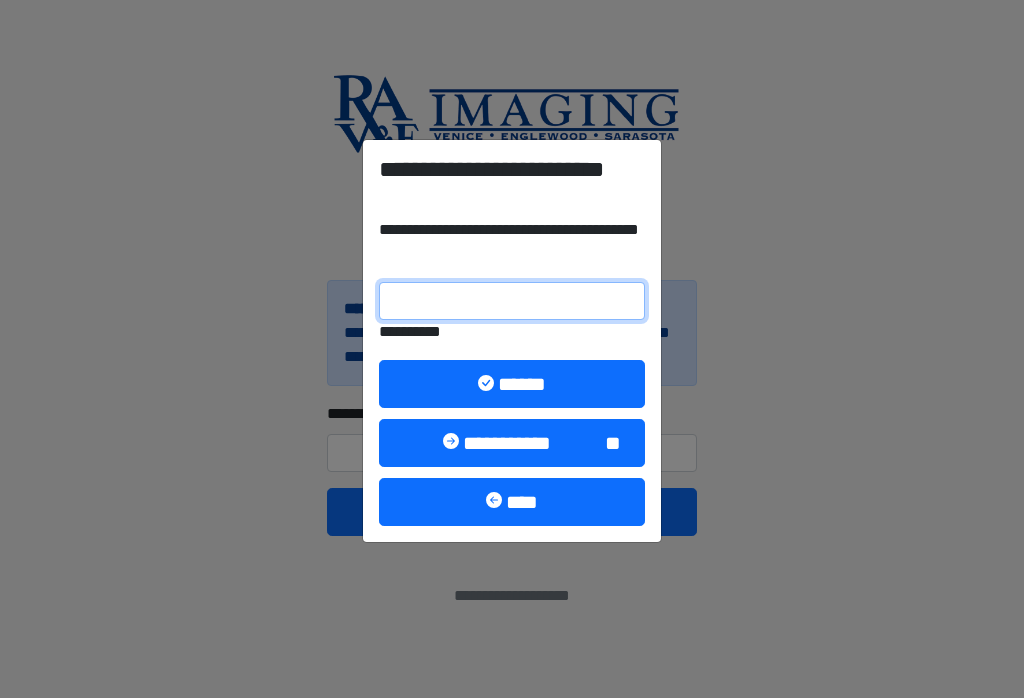 click on "**********" at bounding box center (512, 301) 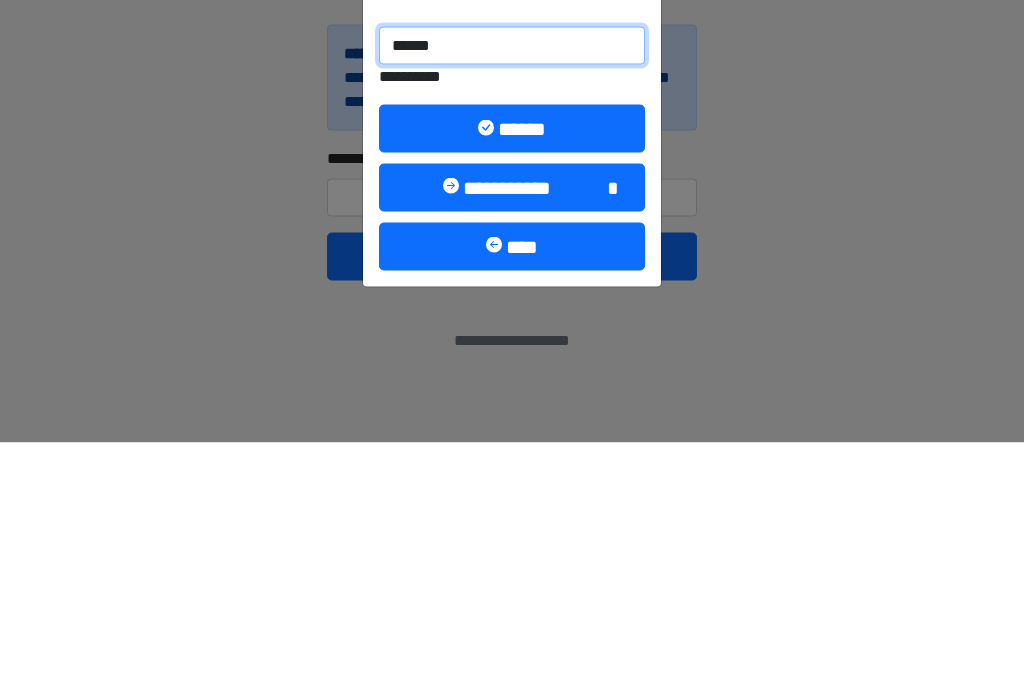 type on "******" 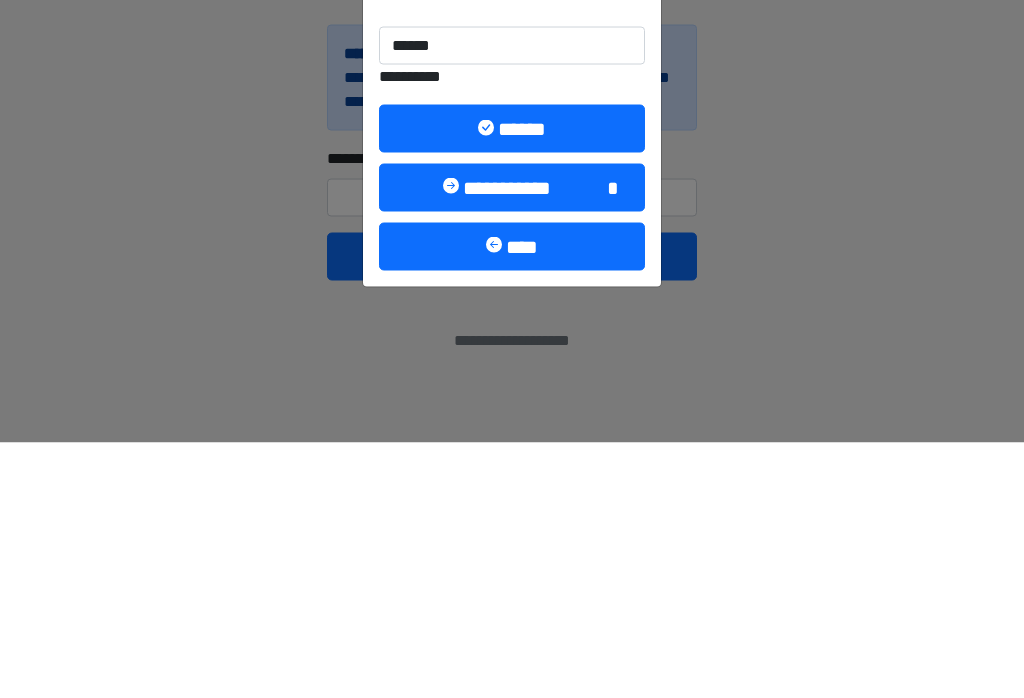 click on "******" at bounding box center (512, 384) 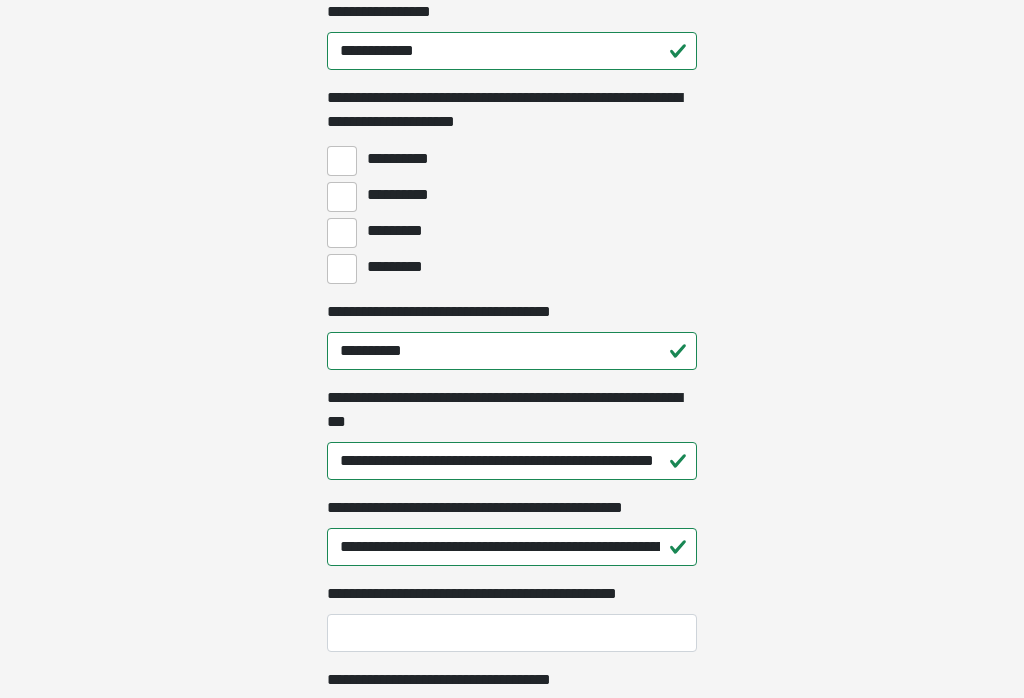 scroll, scrollTop: 1541, scrollLeft: 0, axis: vertical 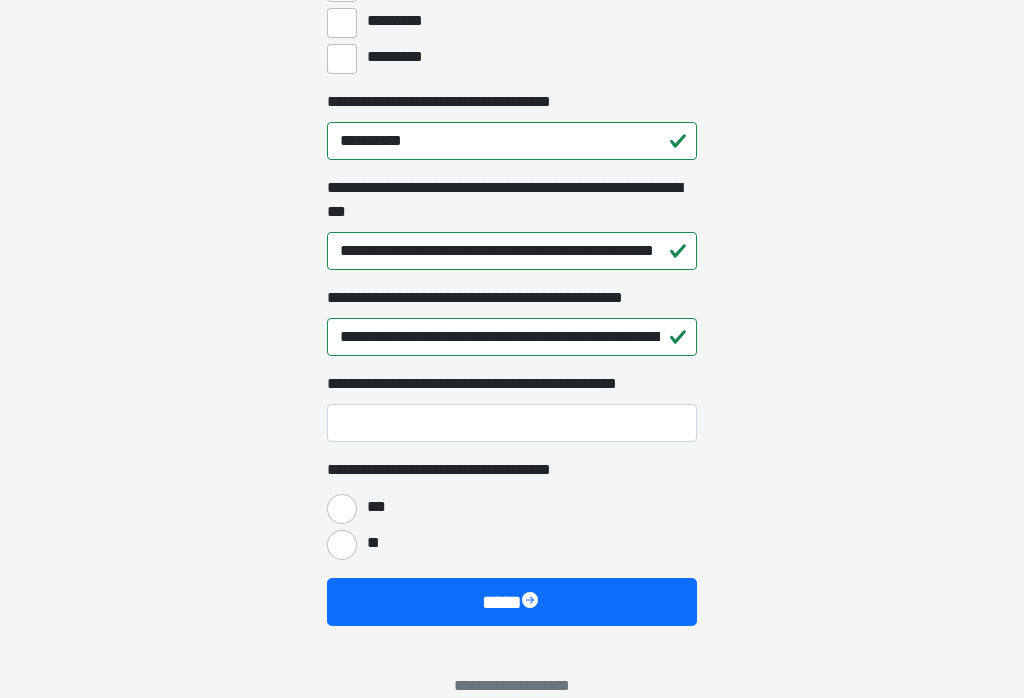 click on "**********" at bounding box center (512, -491) 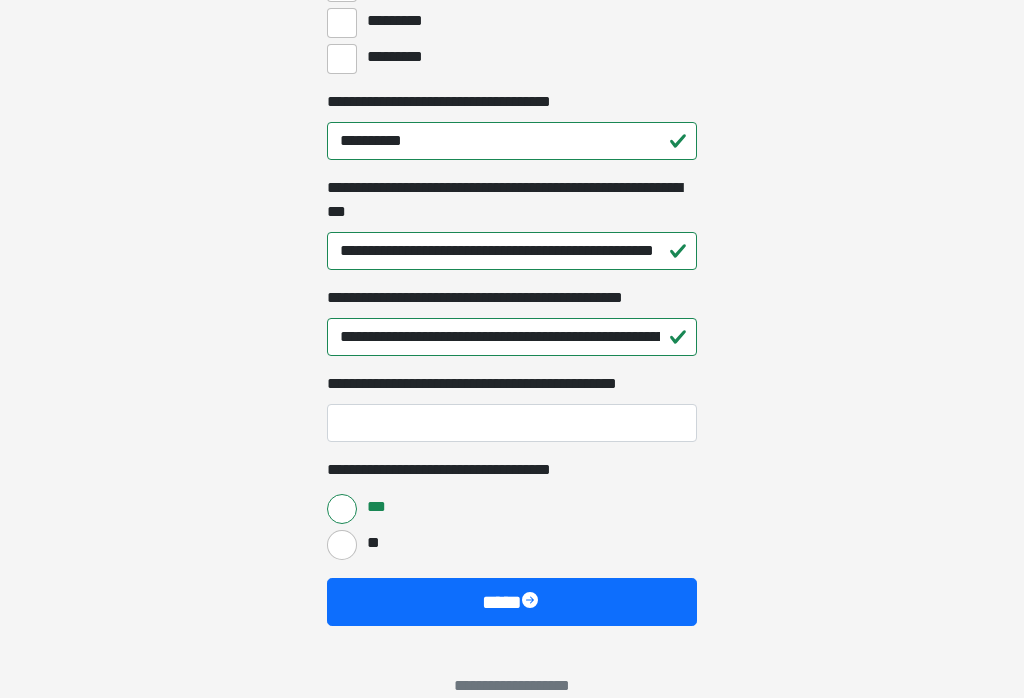 click on "****" at bounding box center (512, 602) 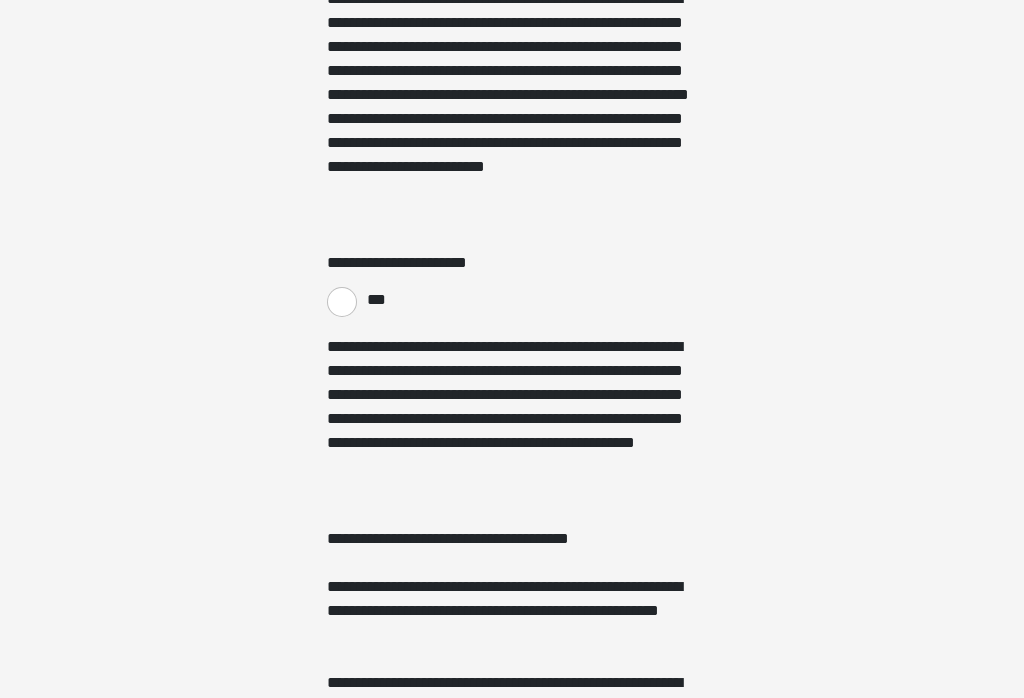 scroll, scrollTop: 379, scrollLeft: 0, axis: vertical 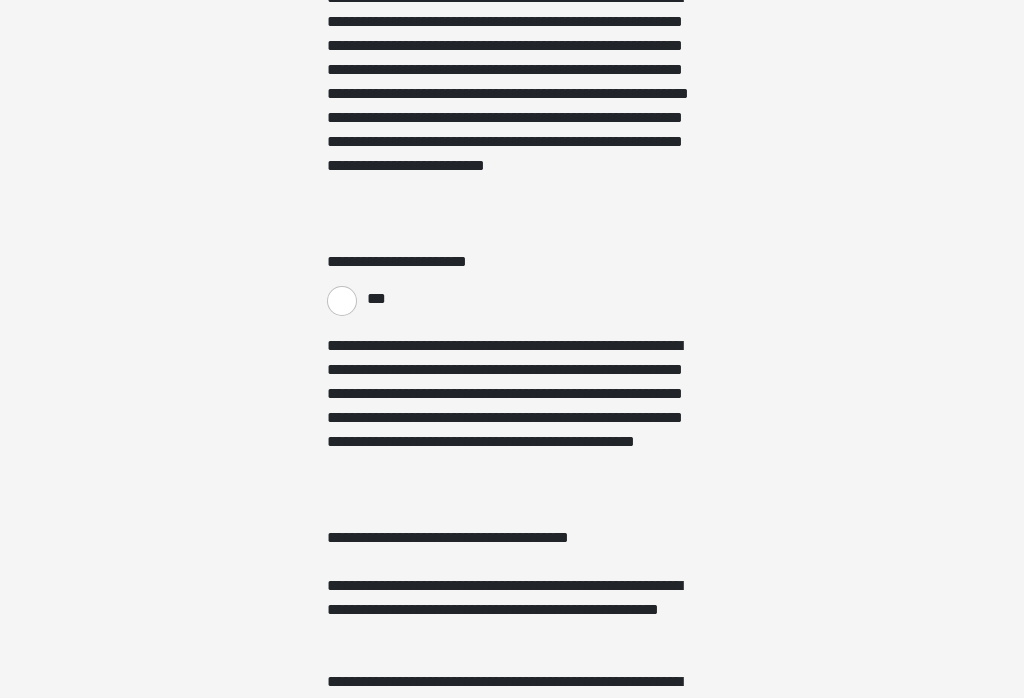 click on "***" at bounding box center [342, 301] 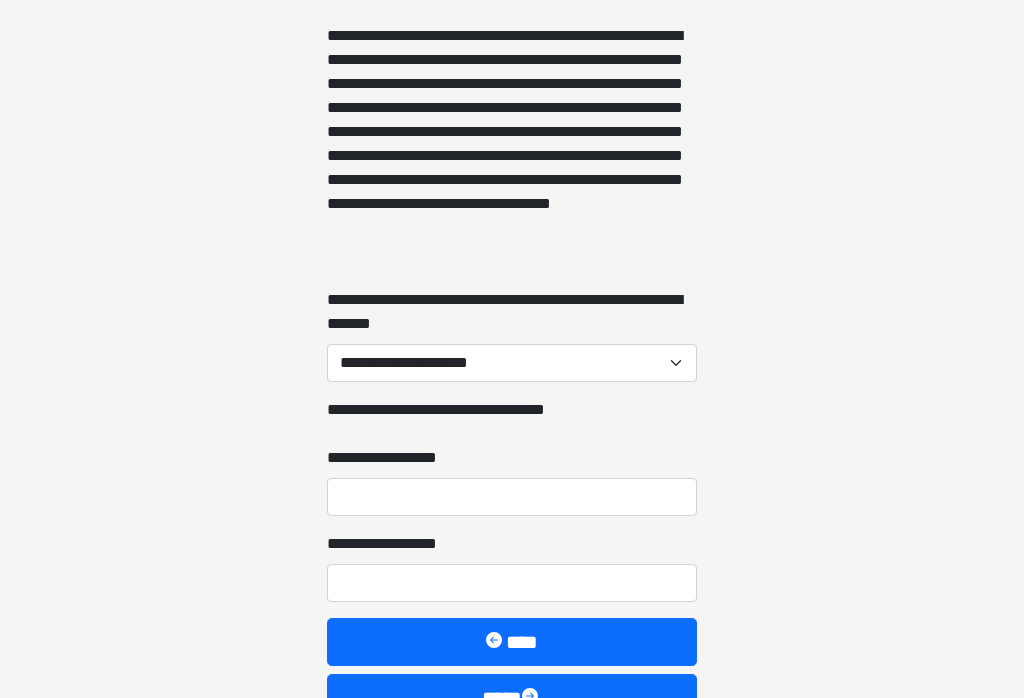 scroll, scrollTop: 1978, scrollLeft: 0, axis: vertical 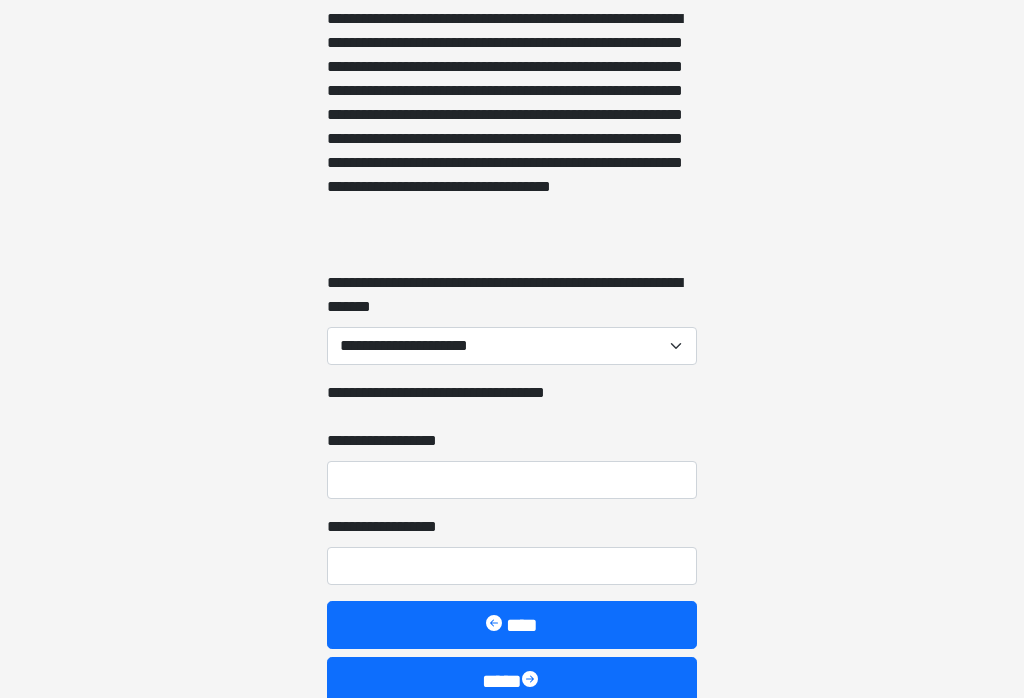 click on "**********" at bounding box center [512, 346] 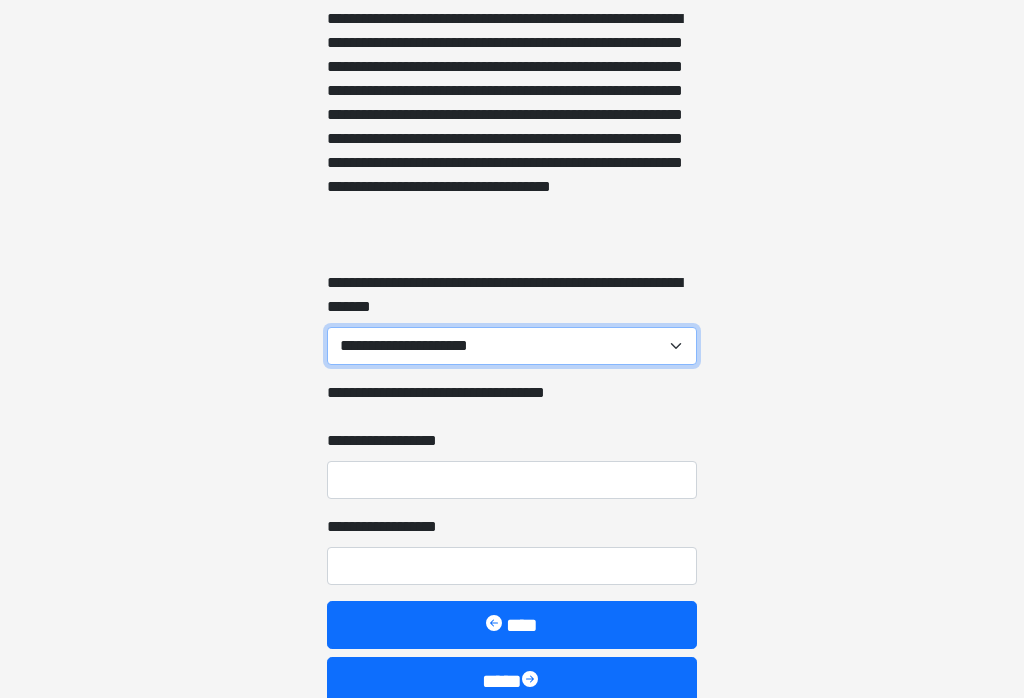 select on "***" 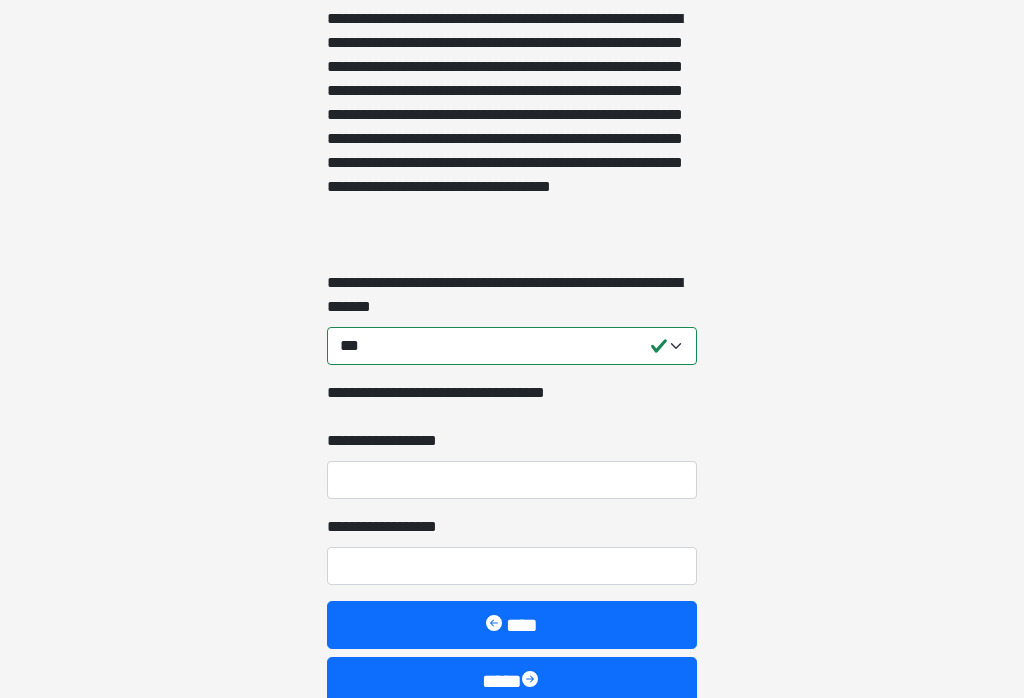 click on "**********" at bounding box center [512, -1629] 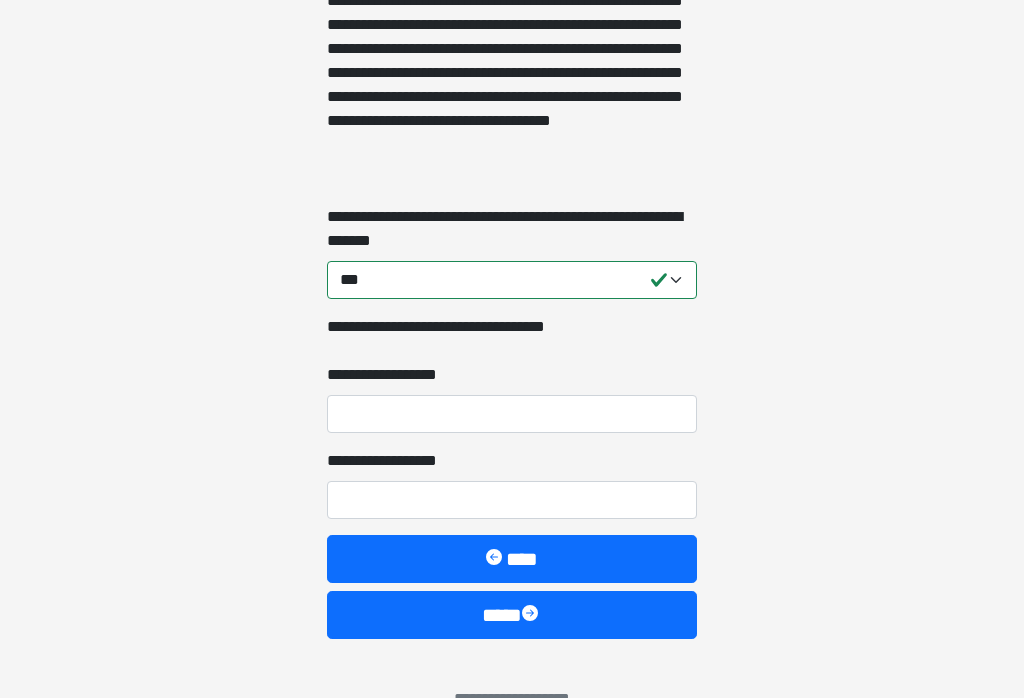 scroll, scrollTop: 2057, scrollLeft: 0, axis: vertical 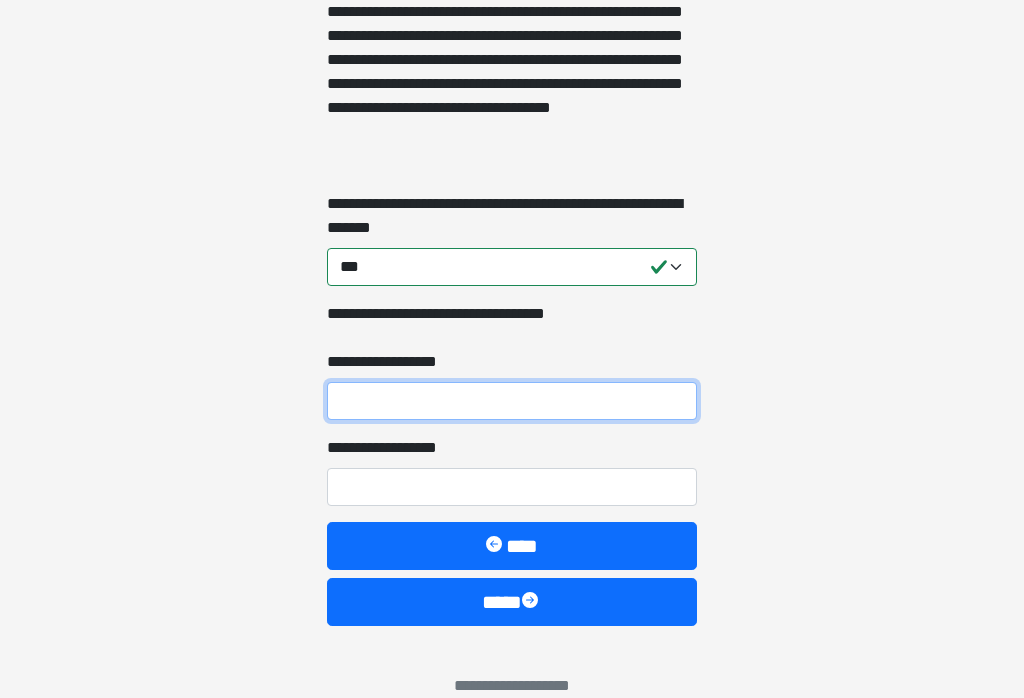 click on "**********" at bounding box center (512, 401) 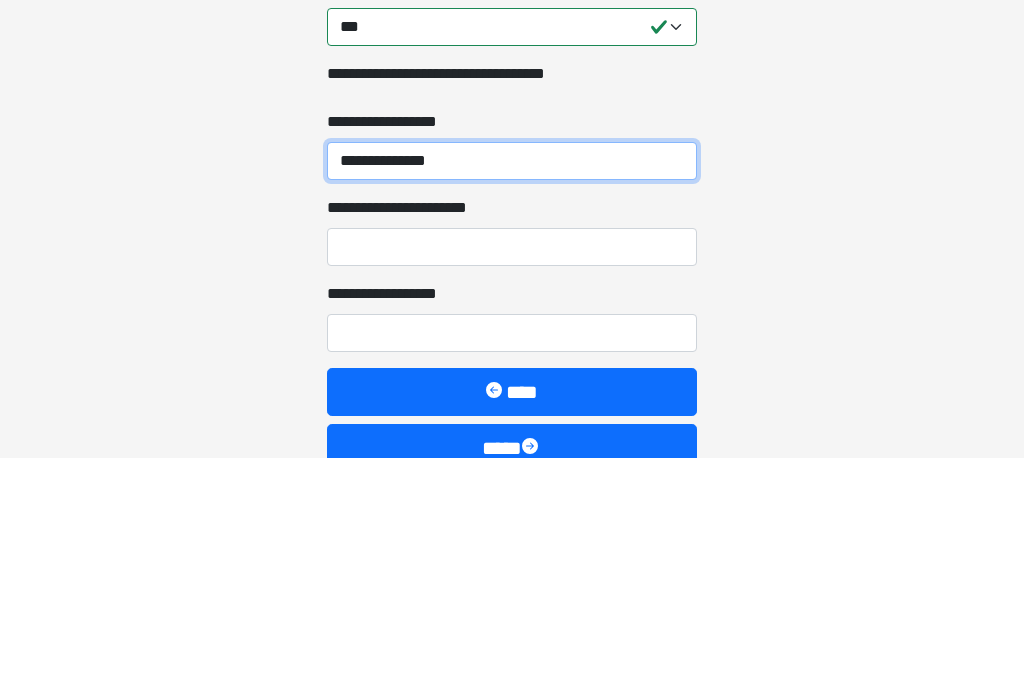 type on "**********" 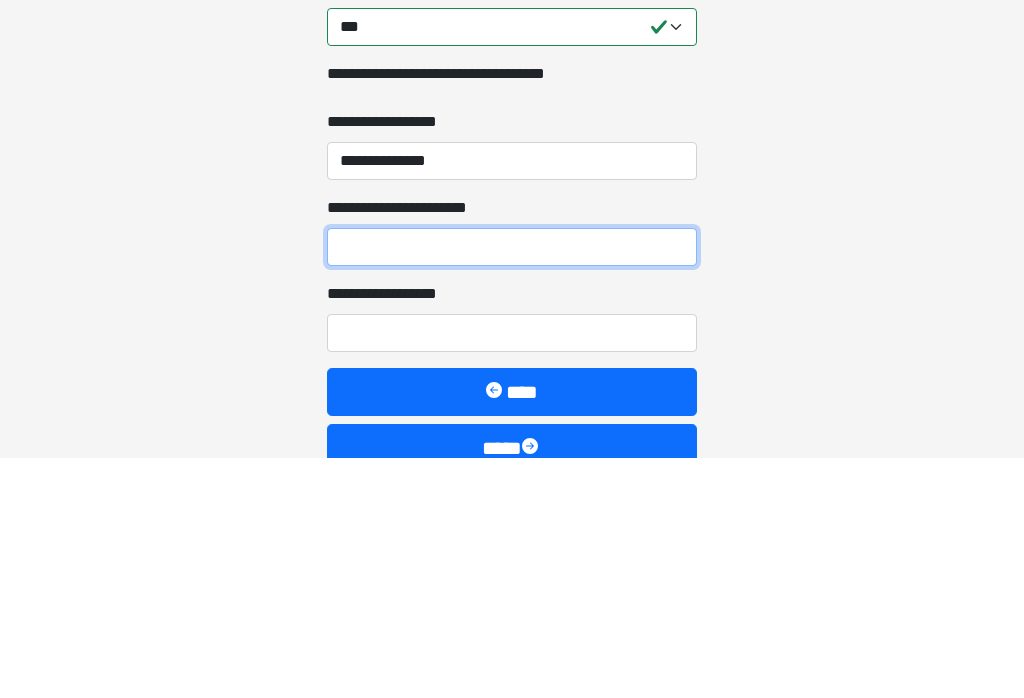 click on "**********" at bounding box center [512, 487] 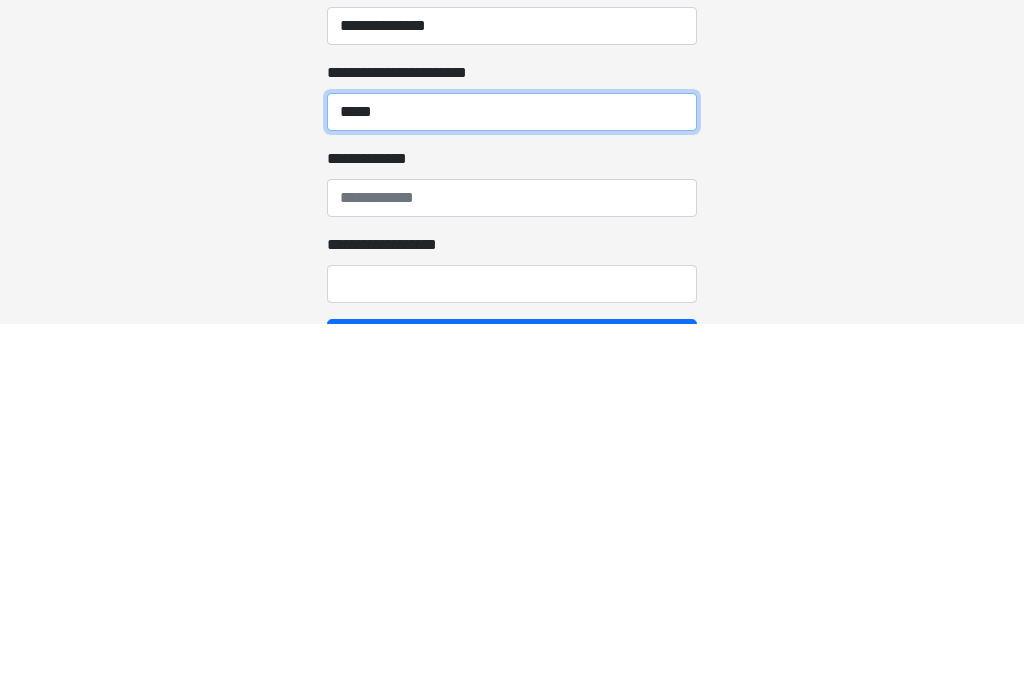type on "*****" 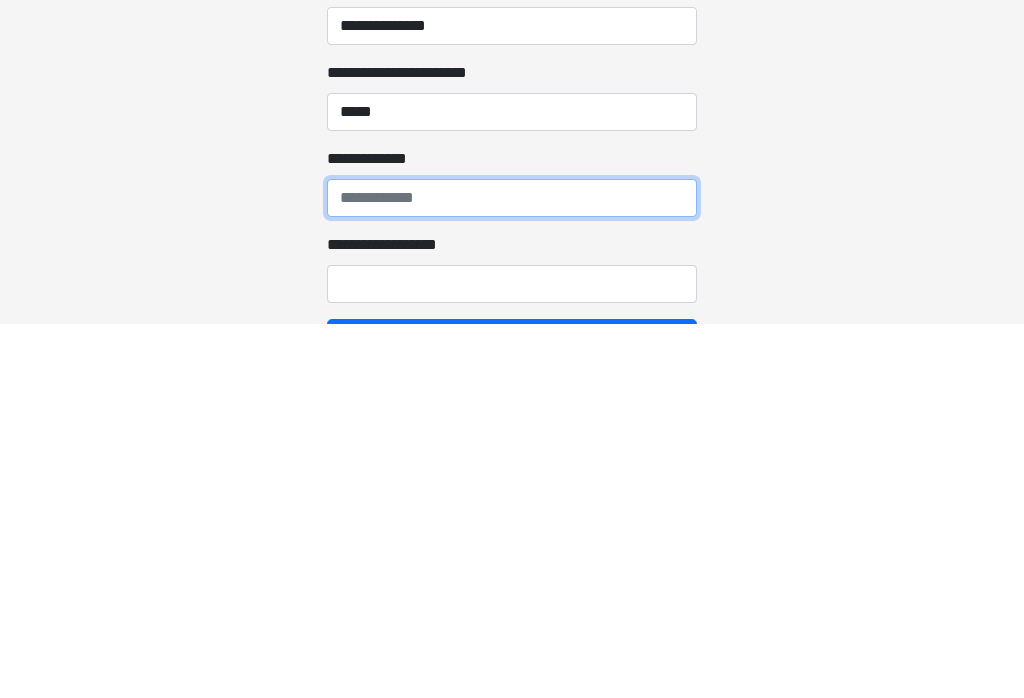 click on "**********" at bounding box center (512, 573) 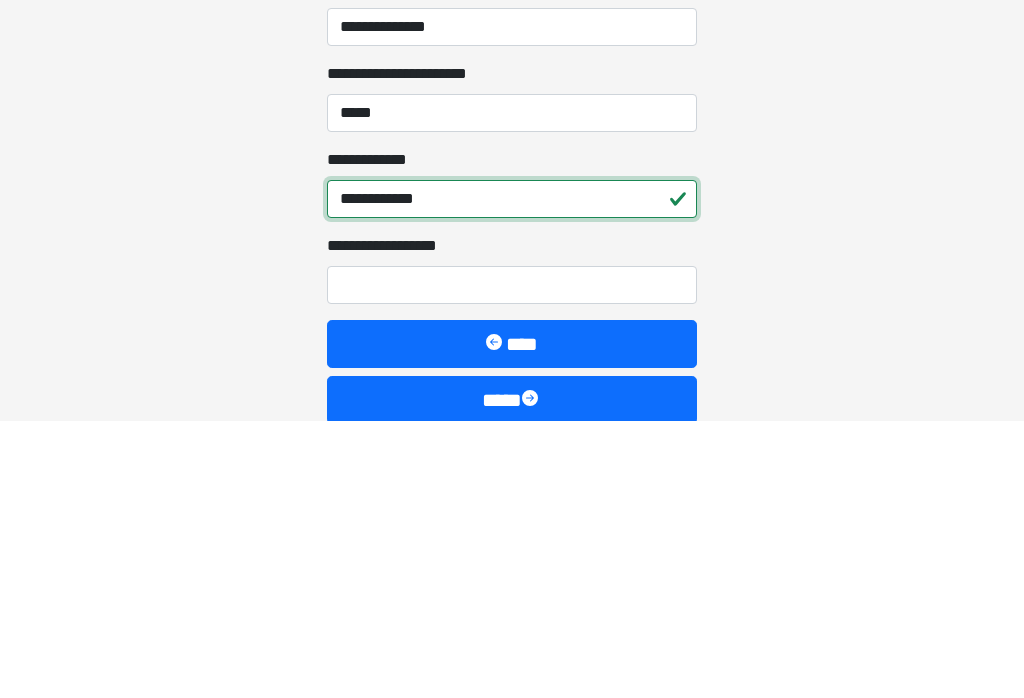 scroll, scrollTop: 2160, scrollLeft: 0, axis: vertical 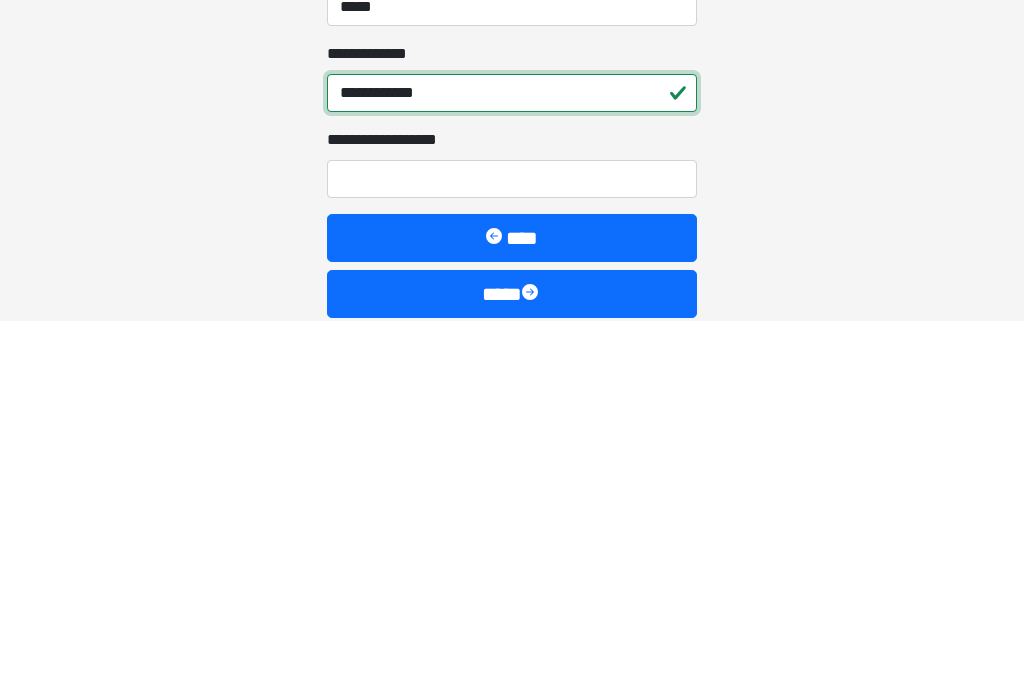 type on "**********" 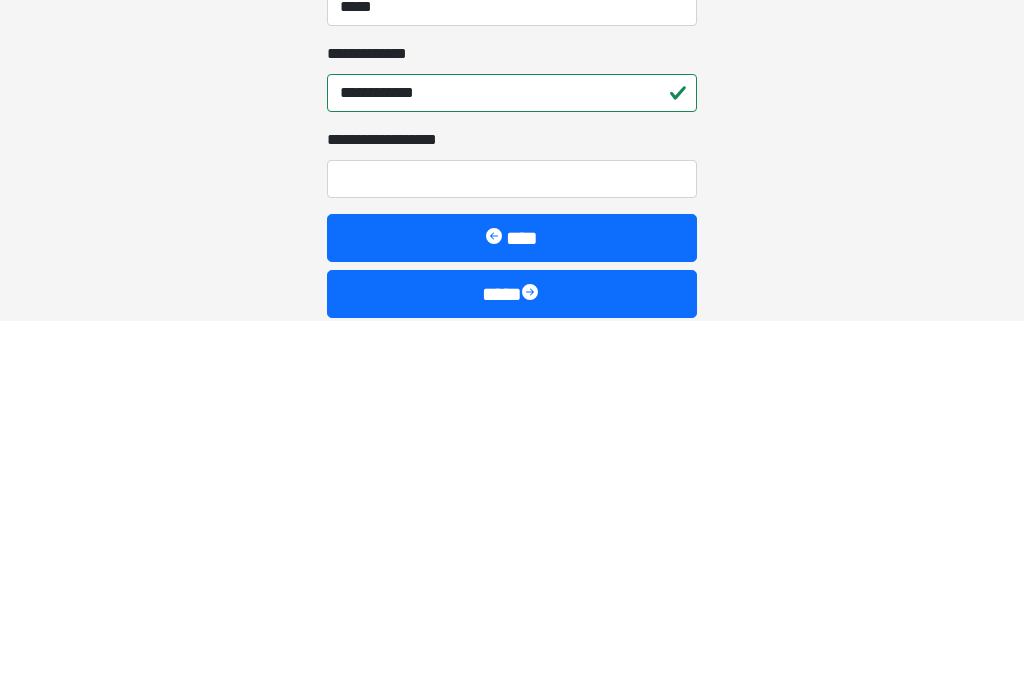 click on "**********" at bounding box center [512, 556] 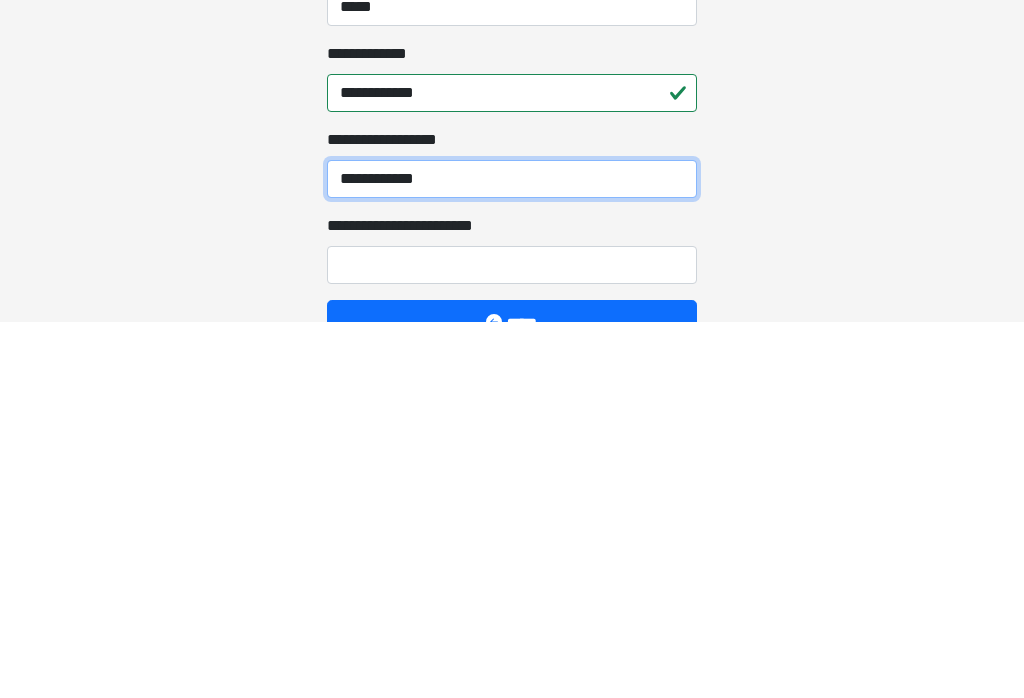 type on "**********" 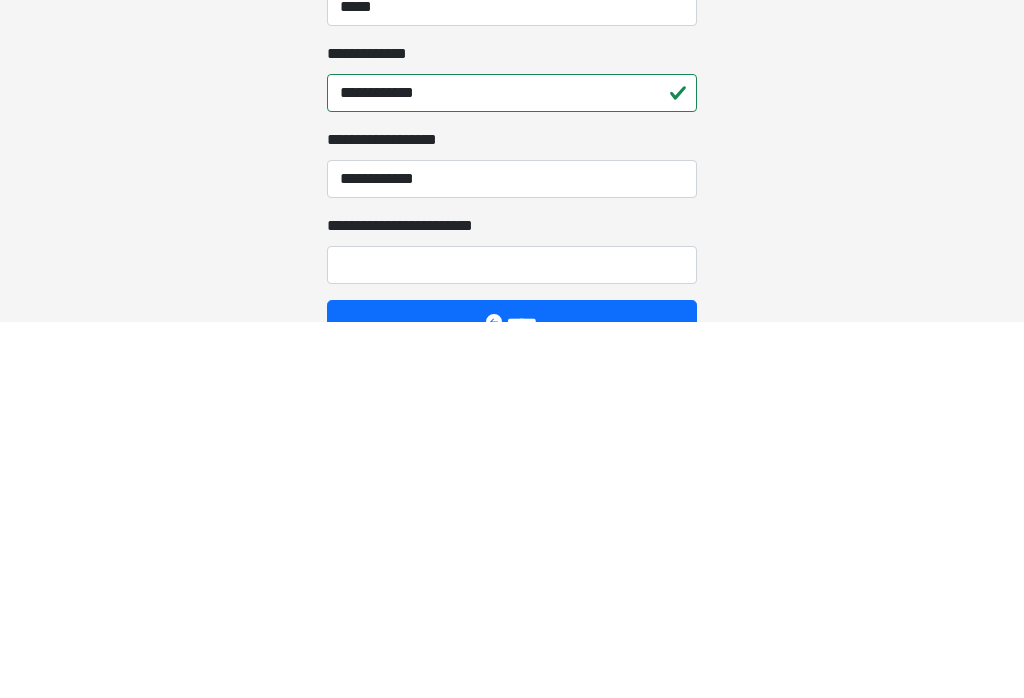 click on "**********" at bounding box center (512, 642) 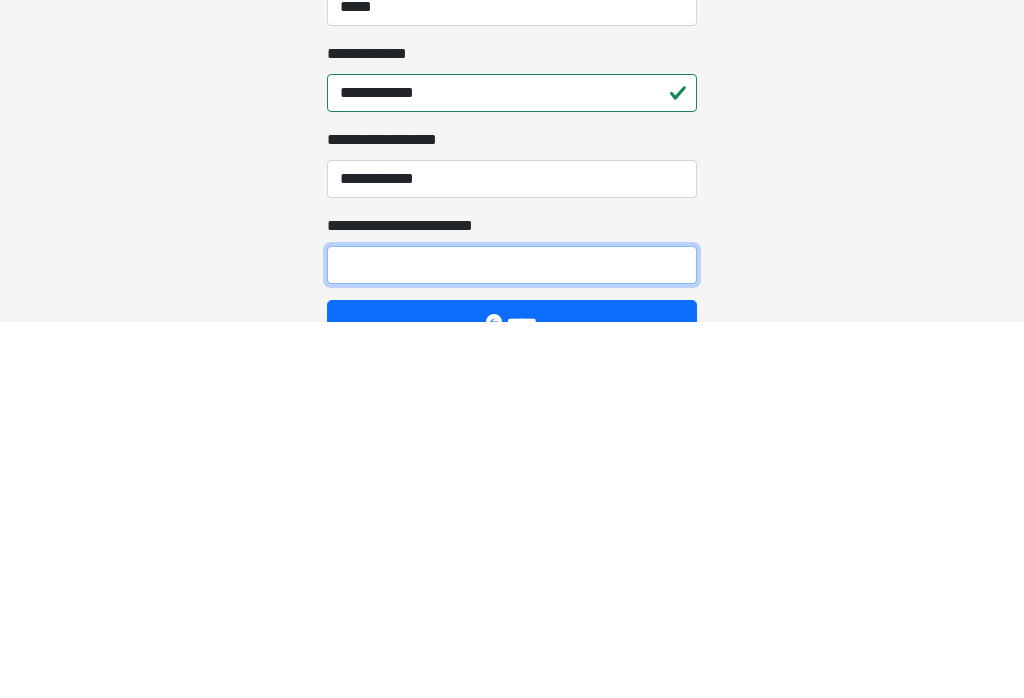 scroll, scrollTop: 2264, scrollLeft: 0, axis: vertical 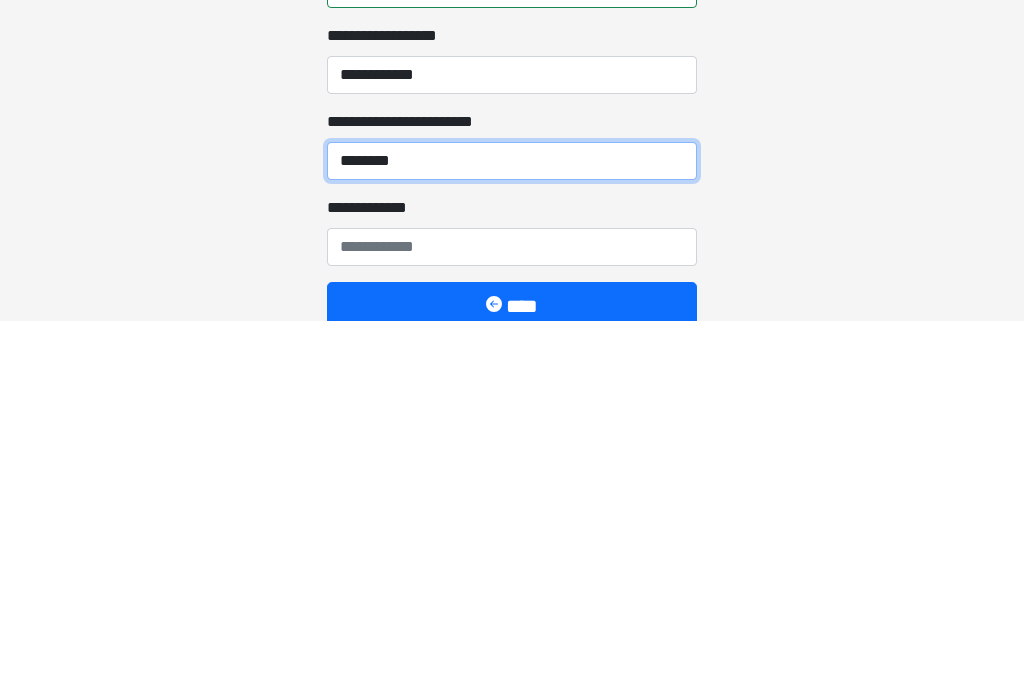 type on "*******" 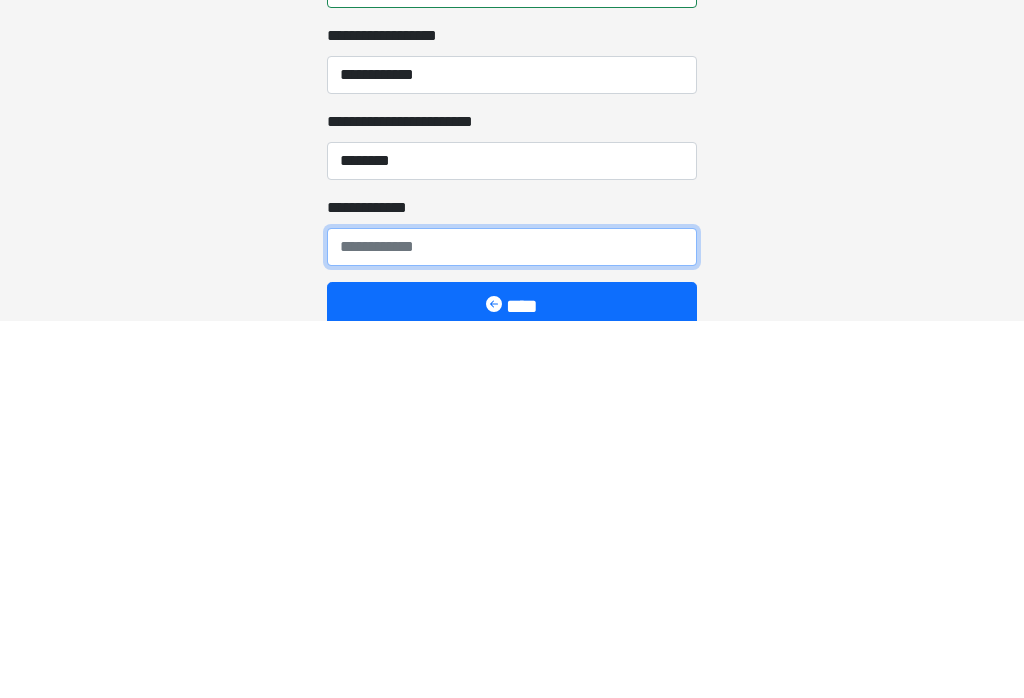 click on "**********" at bounding box center (512, 624) 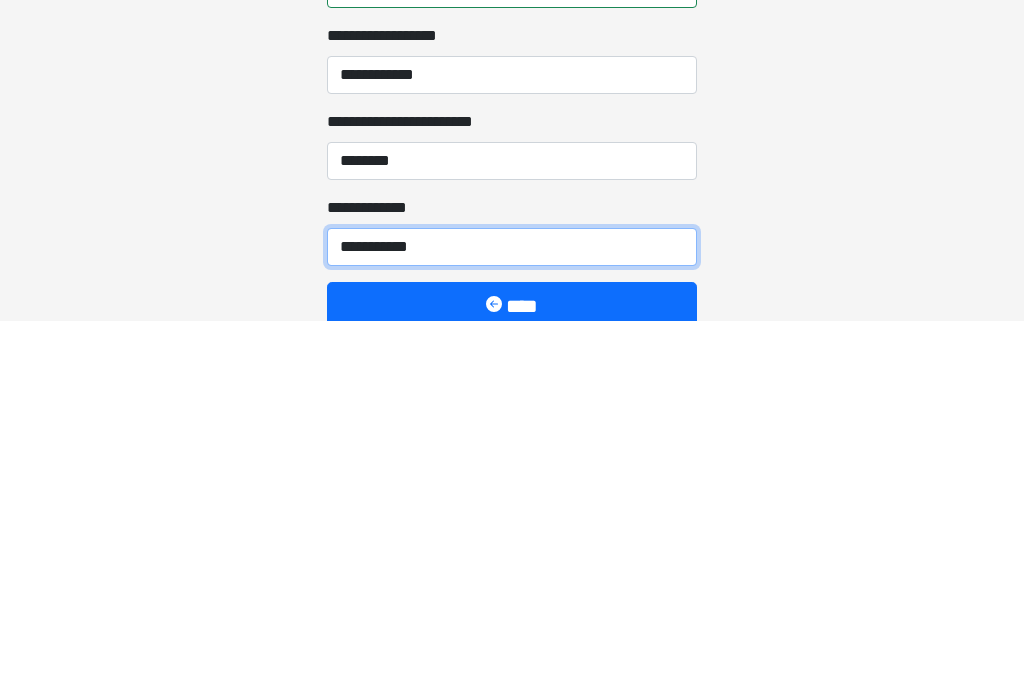 type on "**********" 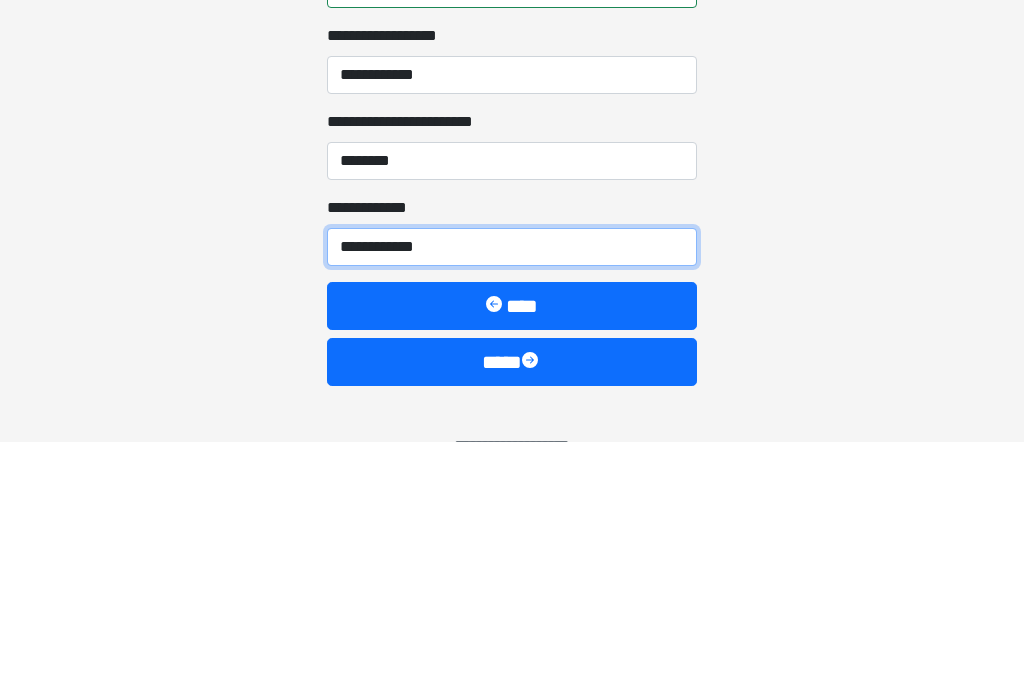 scroll, scrollTop: 2400, scrollLeft: 0, axis: vertical 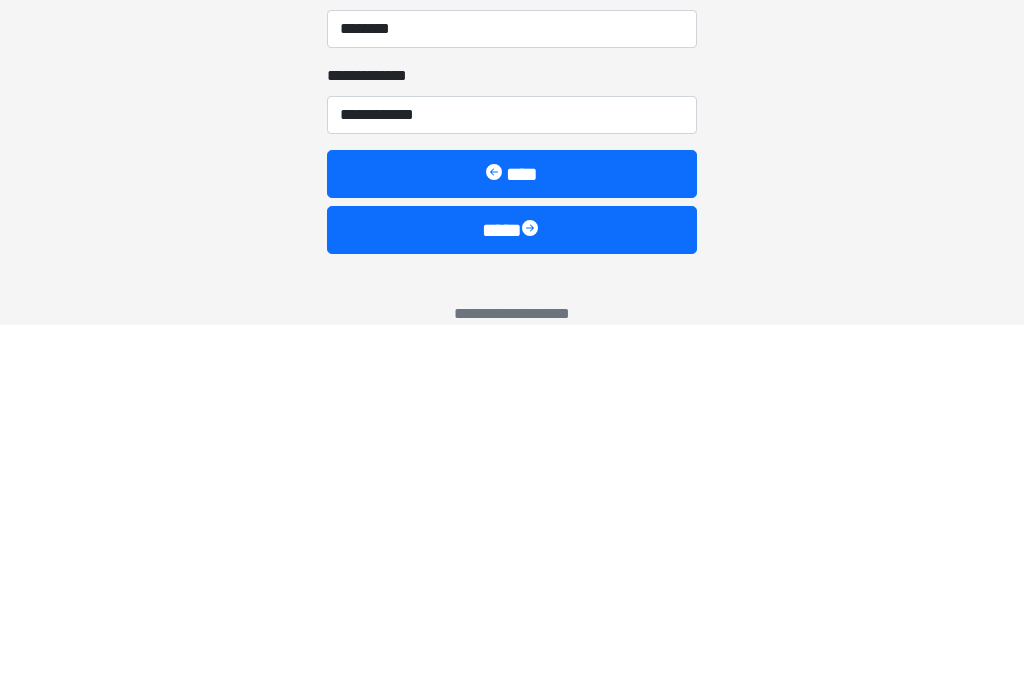 click at bounding box center [532, 603] 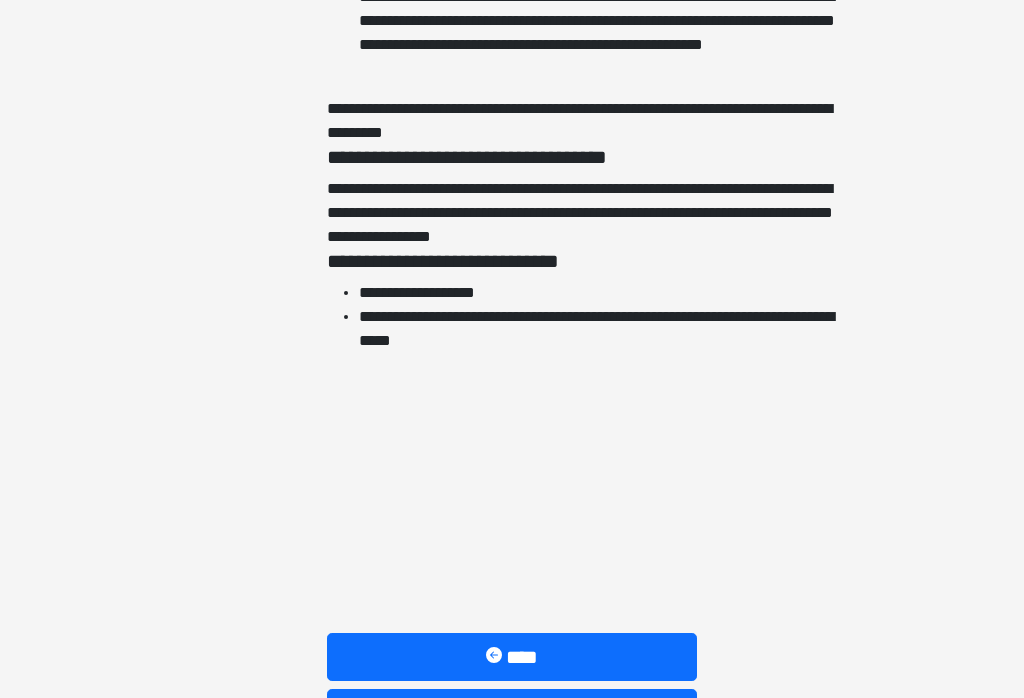 scroll, scrollTop: 4579, scrollLeft: 0, axis: vertical 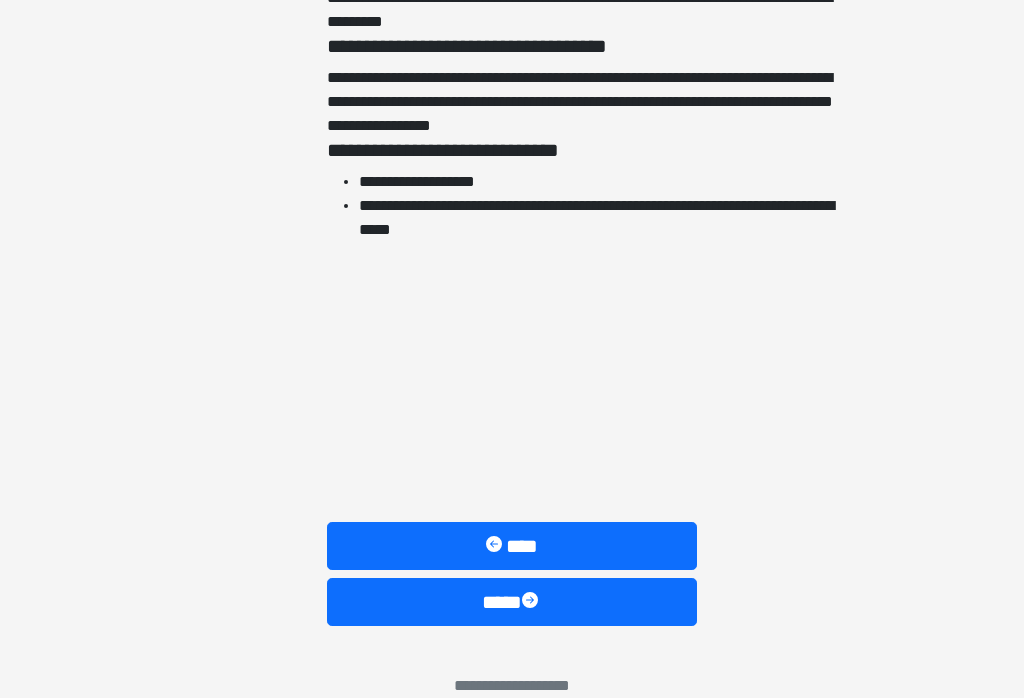 click at bounding box center [532, 602] 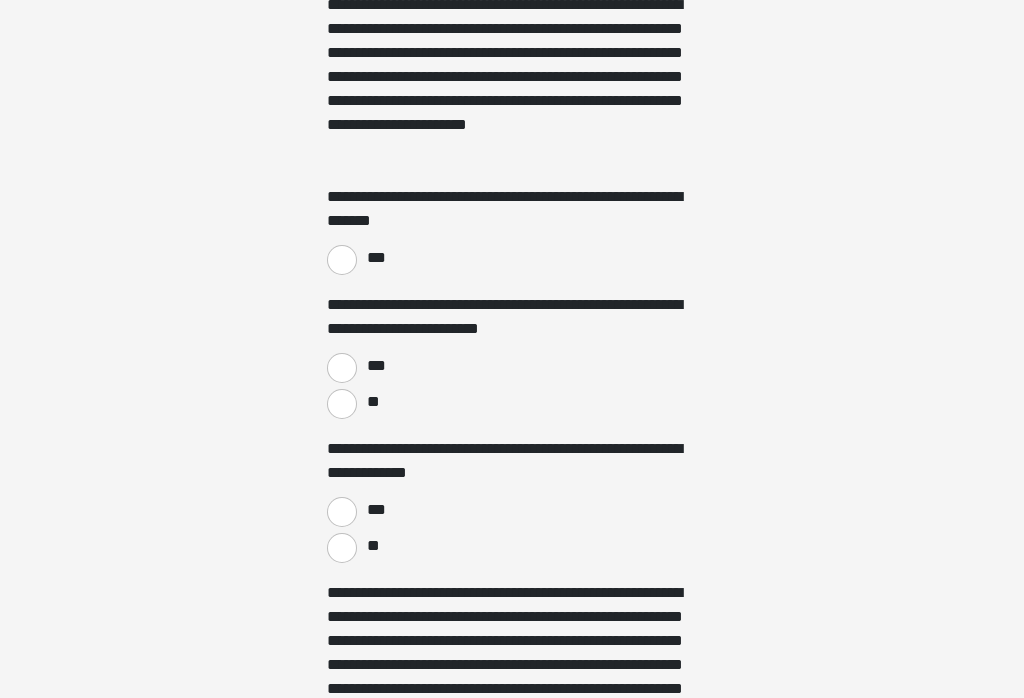 scroll, scrollTop: 1340, scrollLeft: 0, axis: vertical 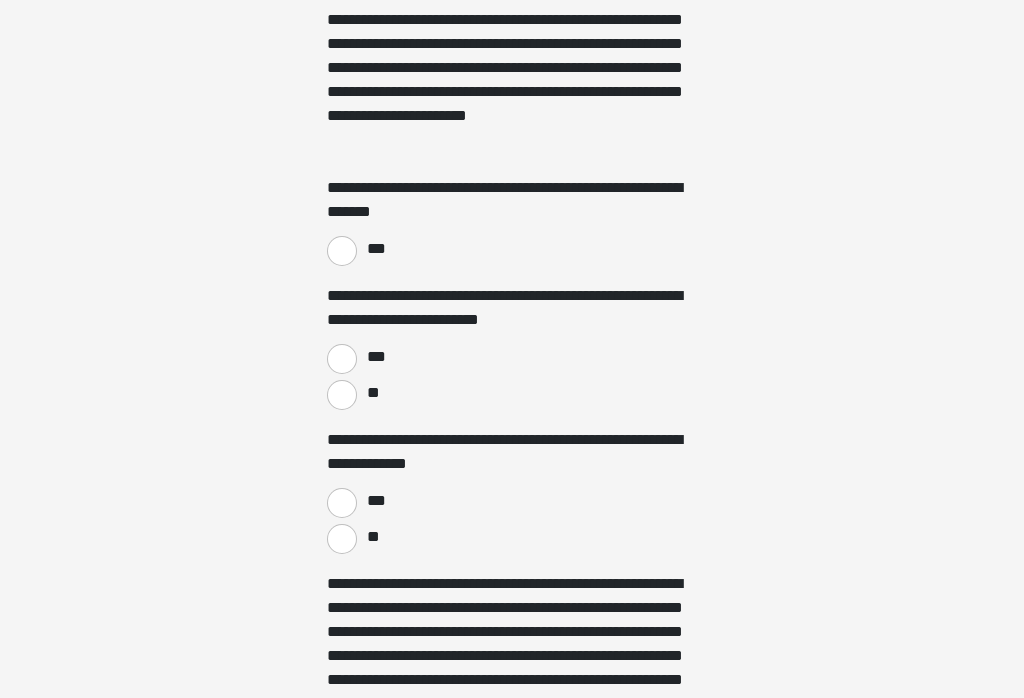 click on "***" at bounding box center (342, 252) 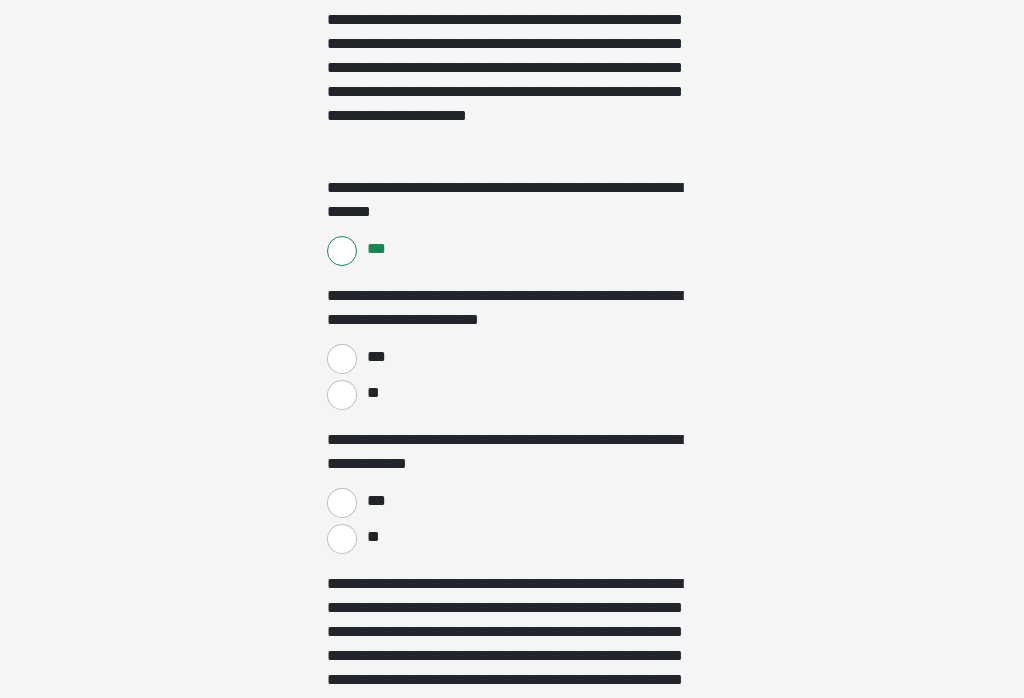 click on "***" at bounding box center (342, 359) 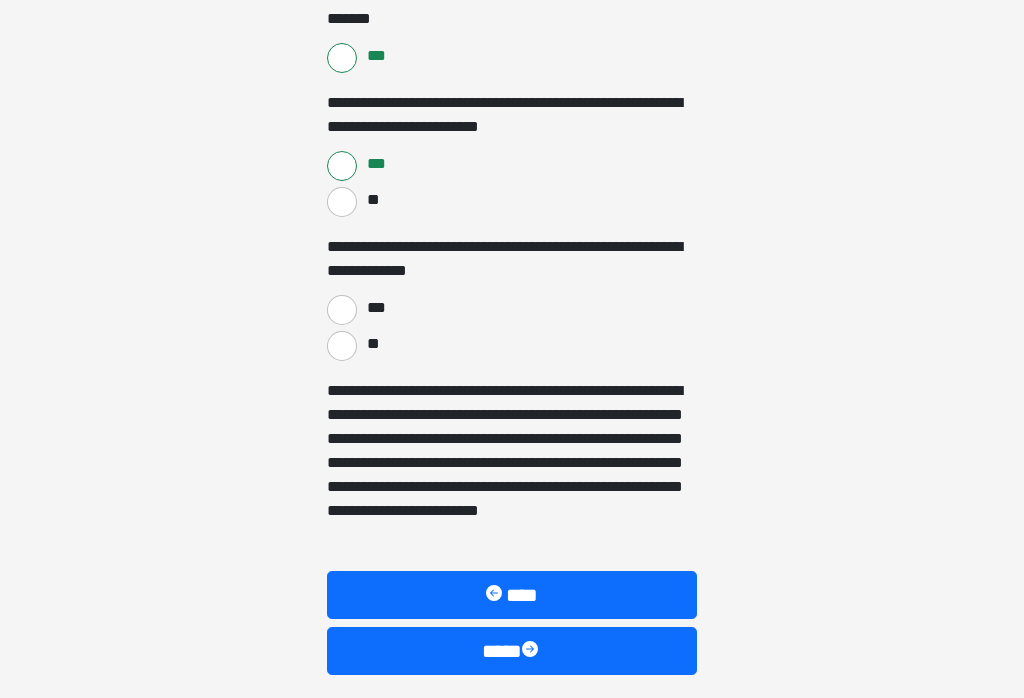 scroll, scrollTop: 1546, scrollLeft: 0, axis: vertical 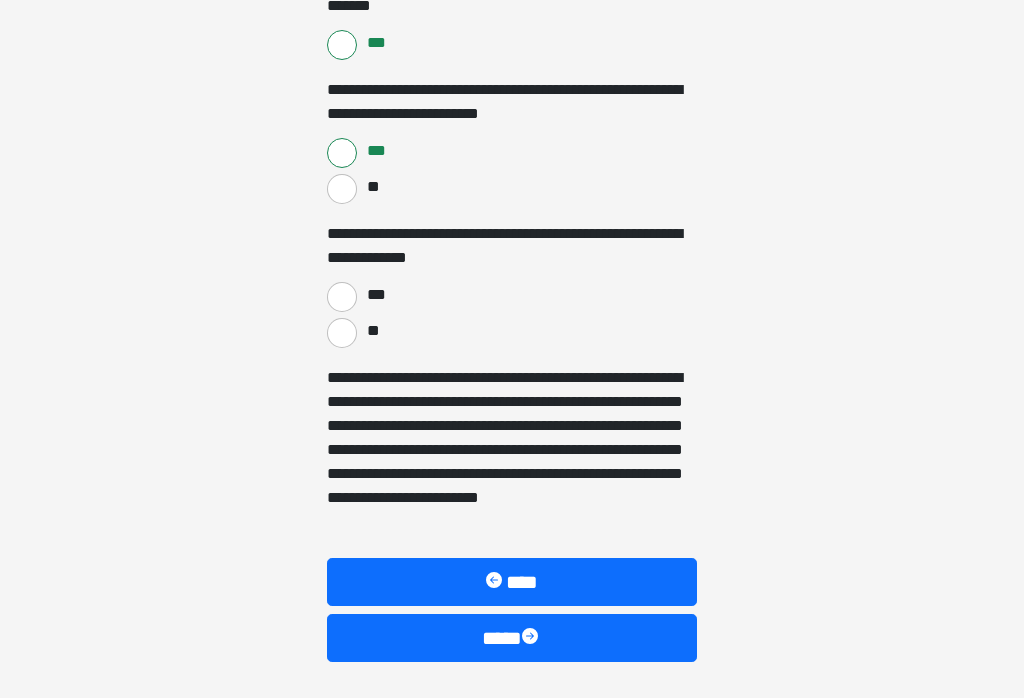 click on "**" at bounding box center (512, 332) 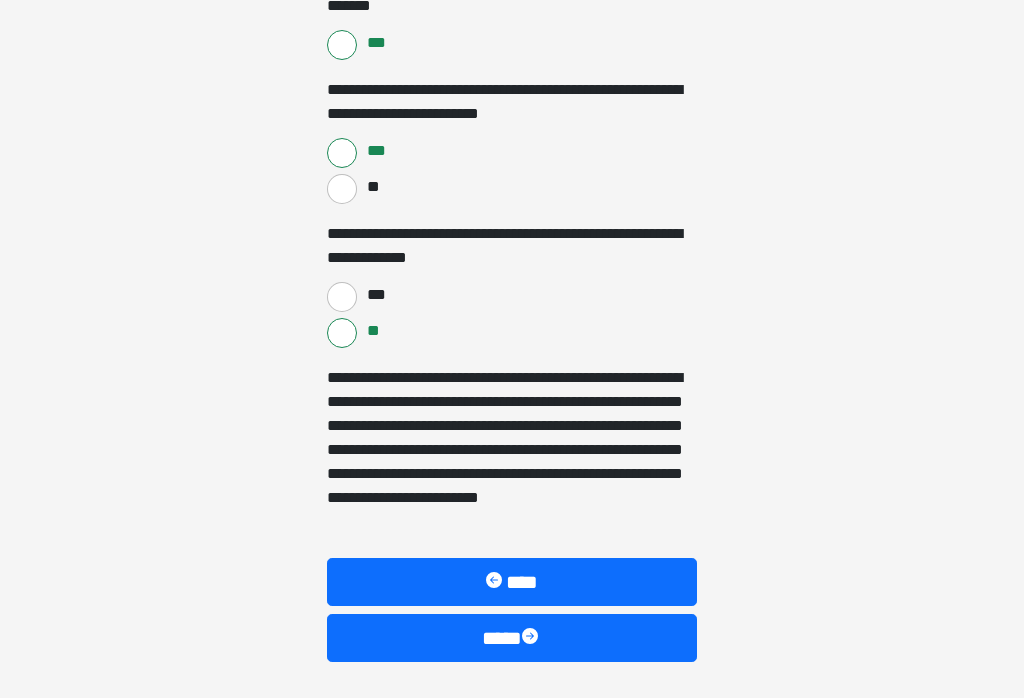 click at bounding box center [532, 638] 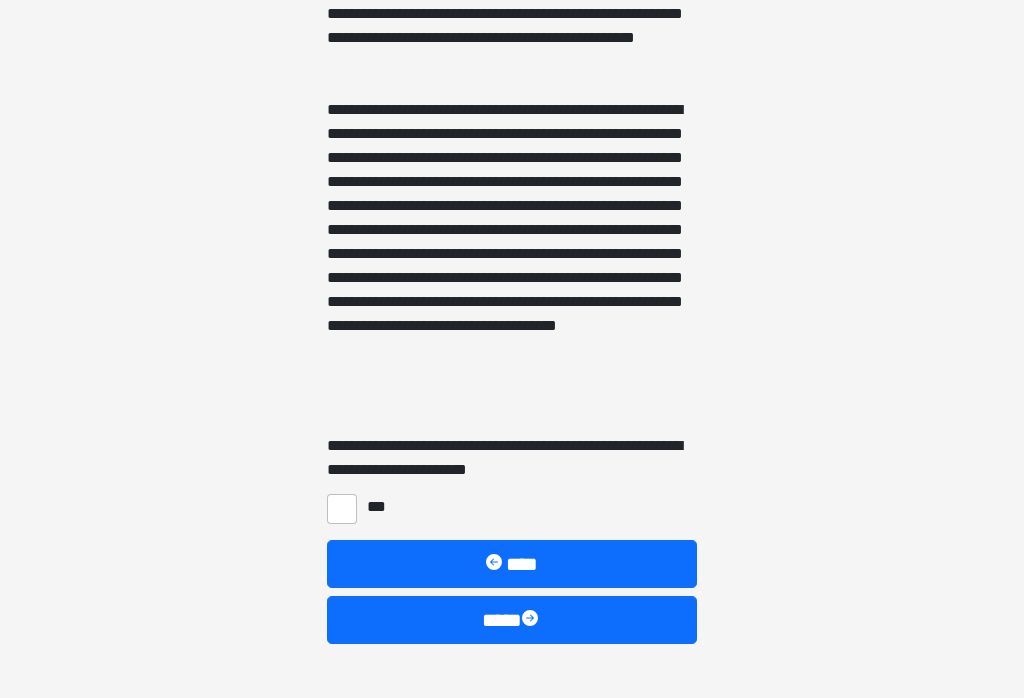 scroll, scrollTop: 837, scrollLeft: 0, axis: vertical 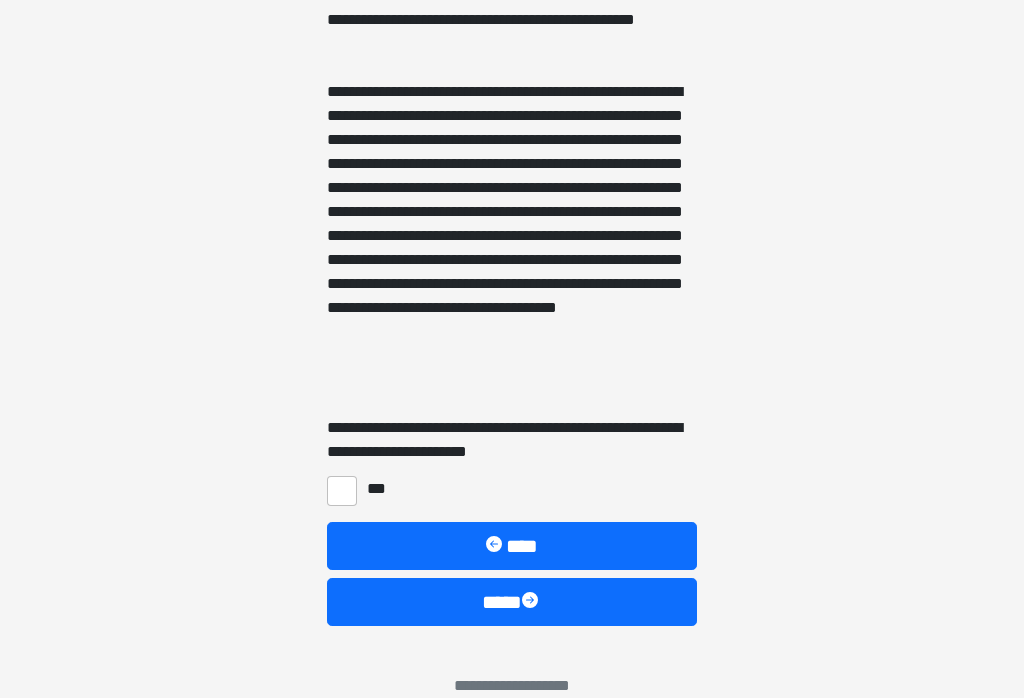 click on "***" at bounding box center (342, 491) 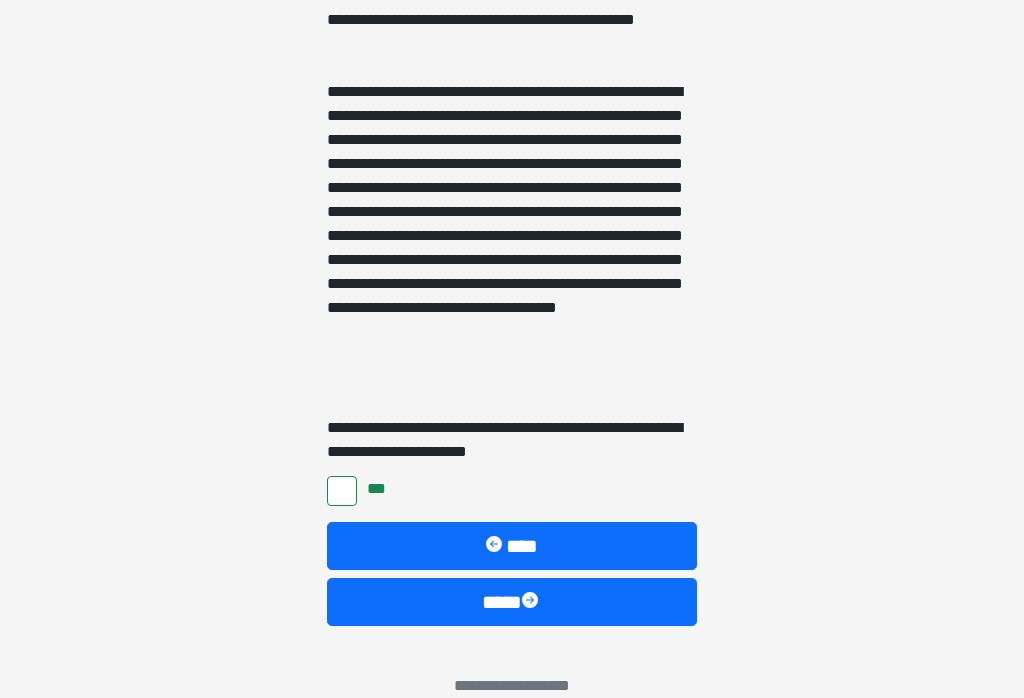 click at bounding box center [532, 602] 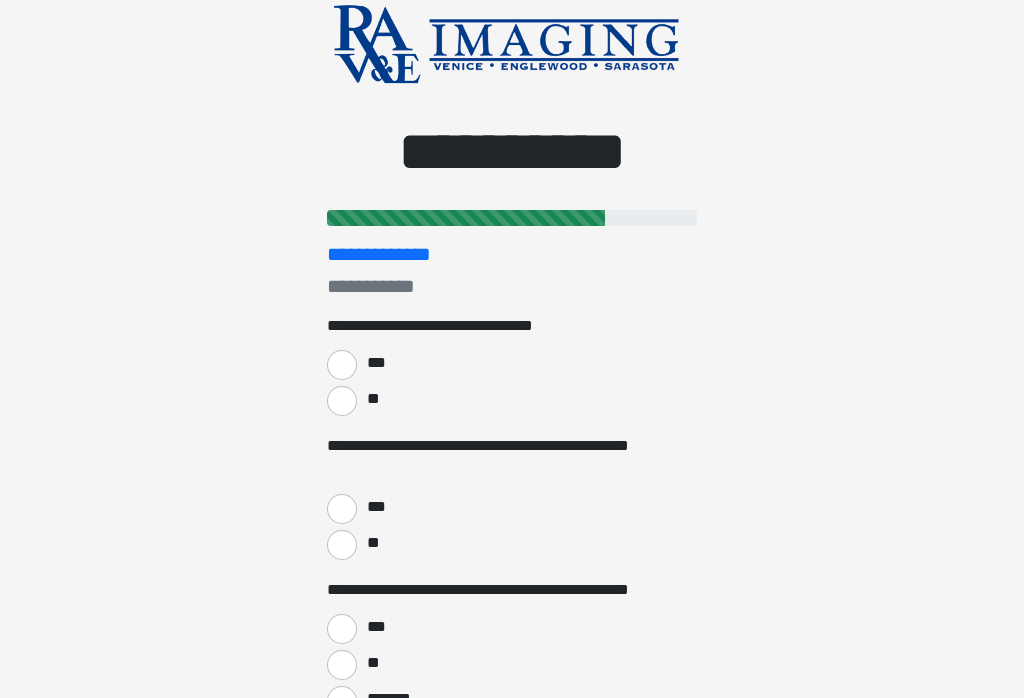 scroll, scrollTop: 0, scrollLeft: 0, axis: both 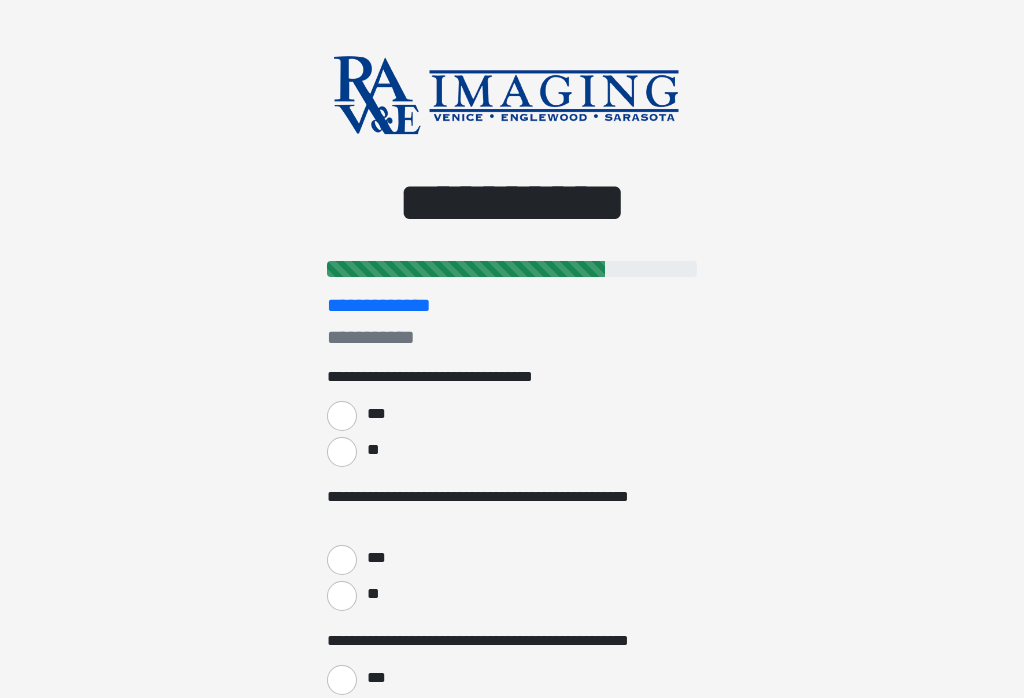 click on "***" at bounding box center (342, 416) 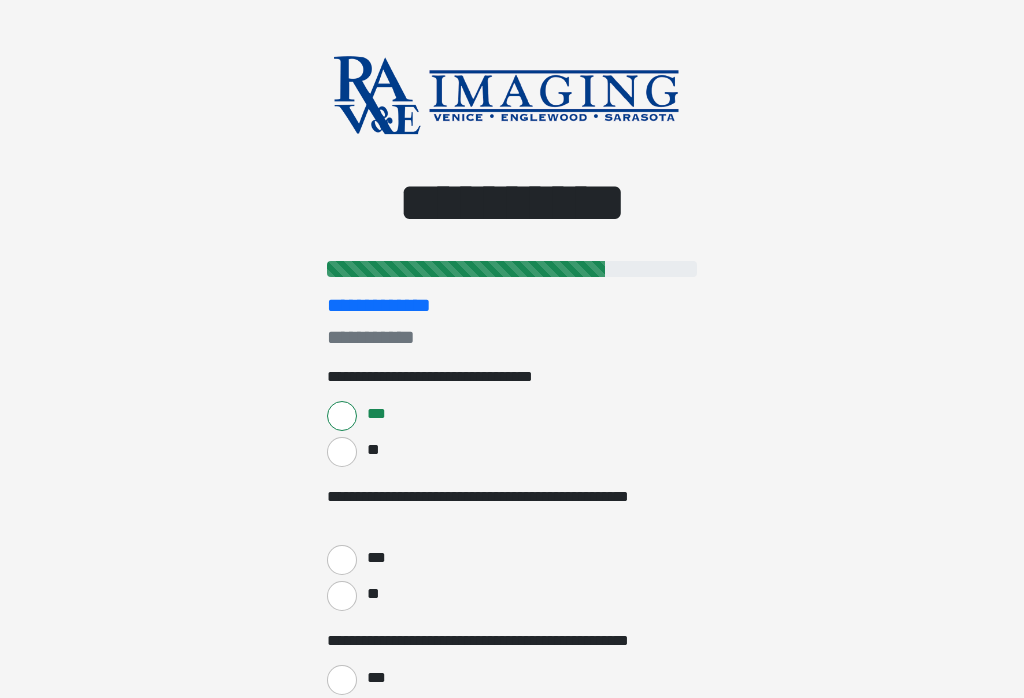 click on "**" at bounding box center (342, 596) 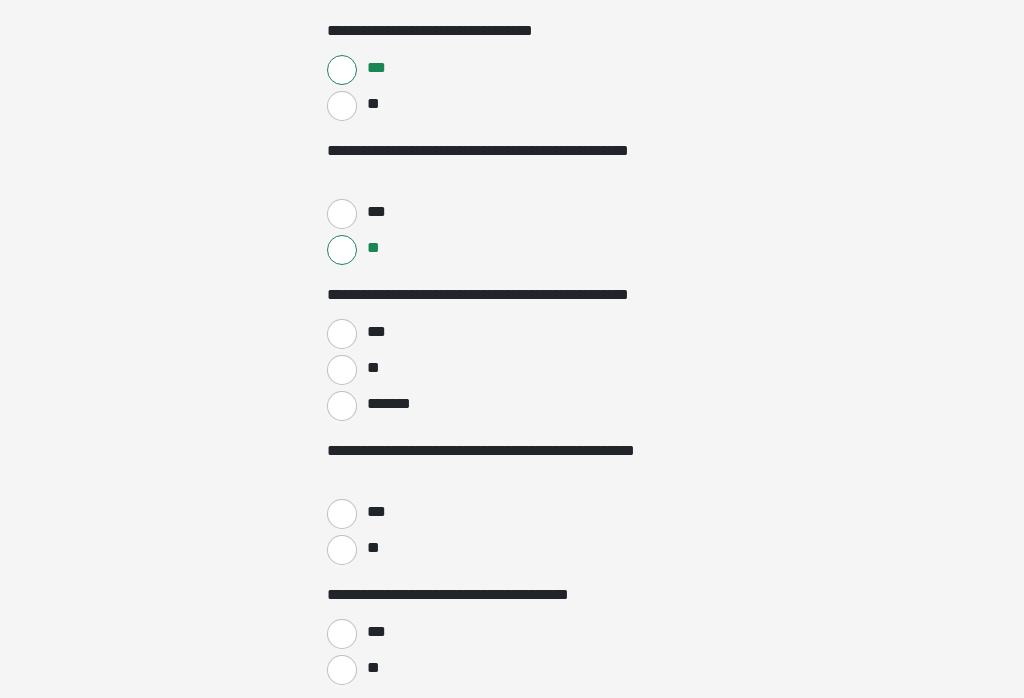 scroll, scrollTop: 349, scrollLeft: 0, axis: vertical 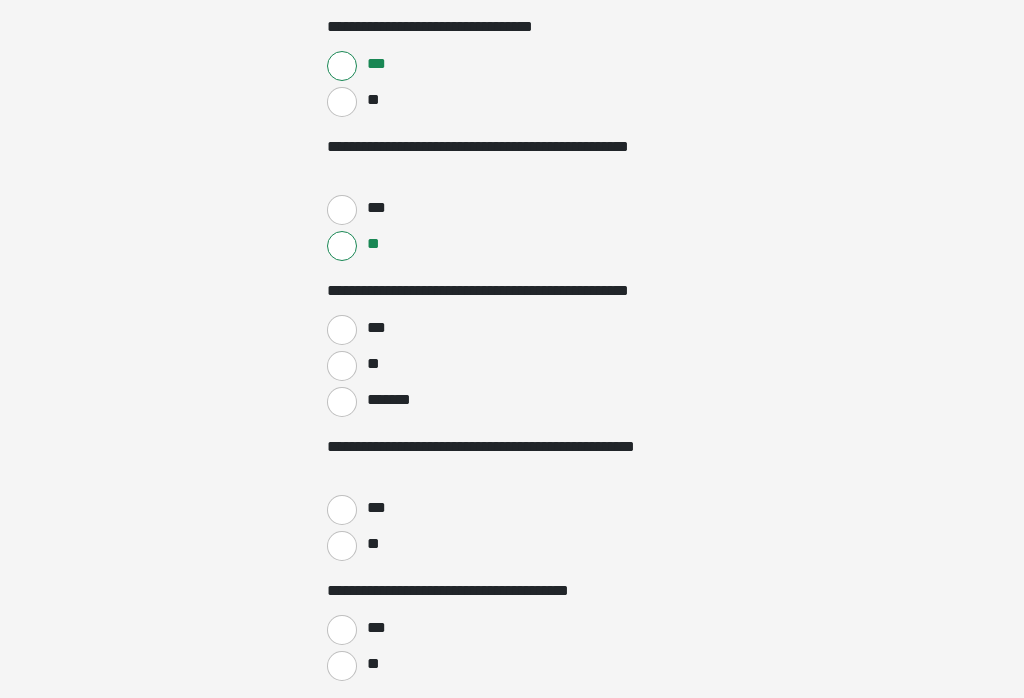 click on "**" at bounding box center [342, 367] 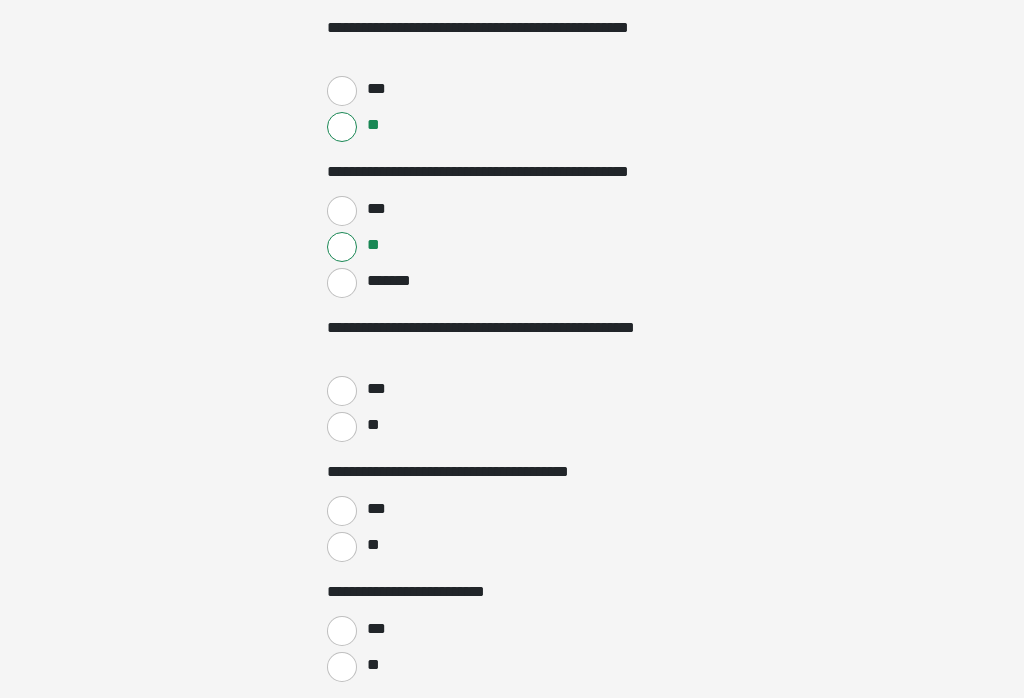 scroll, scrollTop: 470, scrollLeft: 0, axis: vertical 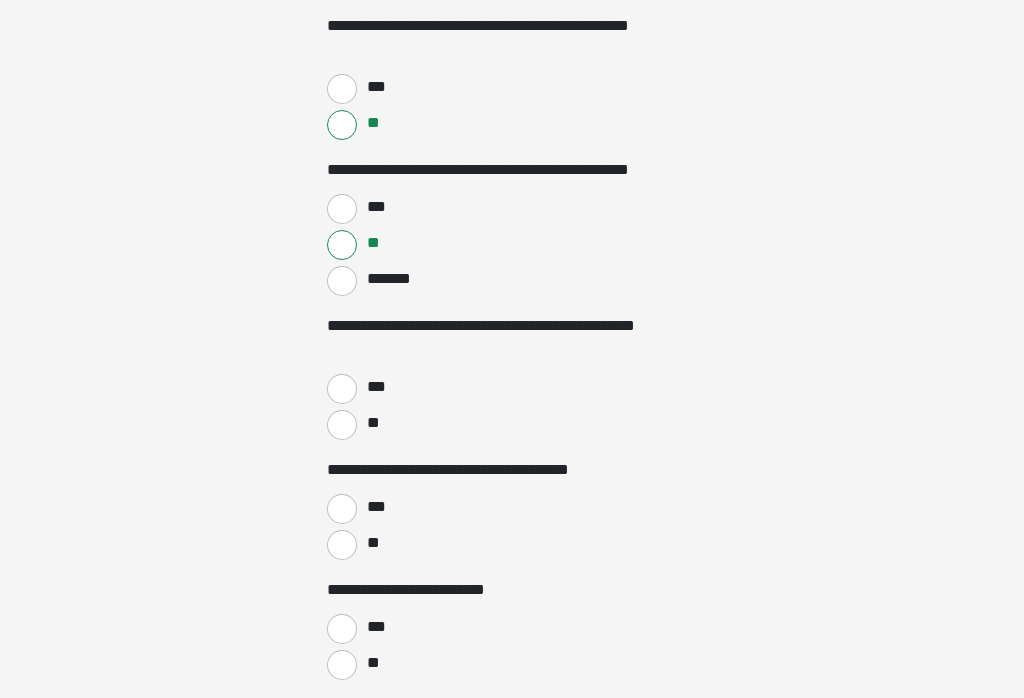 click on "**" at bounding box center (342, 426) 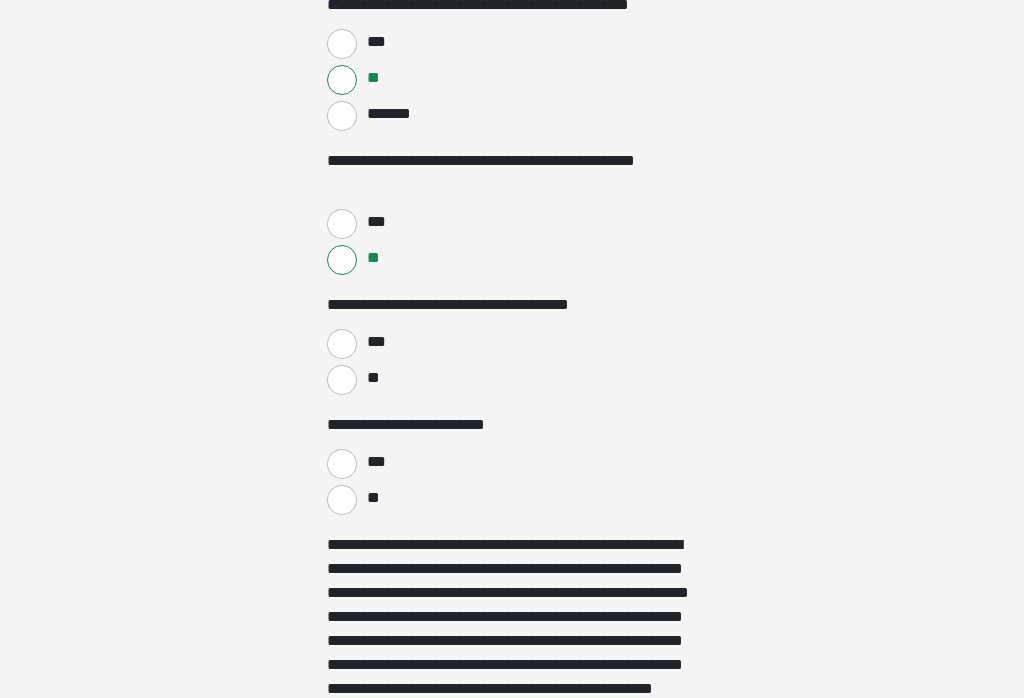 scroll, scrollTop: 636, scrollLeft: 0, axis: vertical 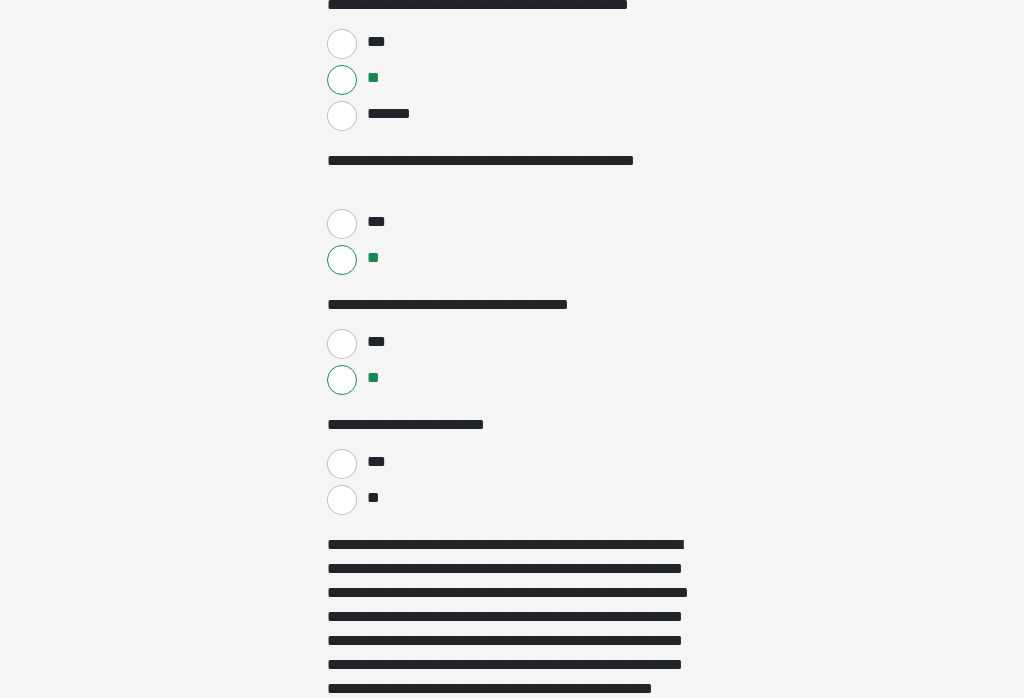click on "**" at bounding box center [342, 500] 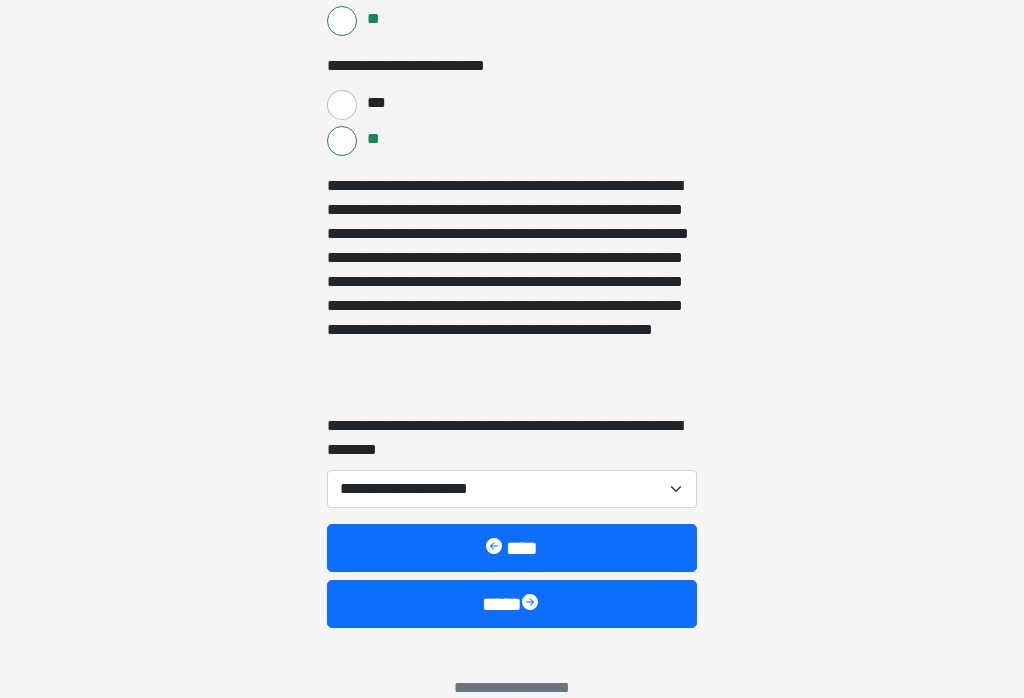 scroll, scrollTop: 997, scrollLeft: 0, axis: vertical 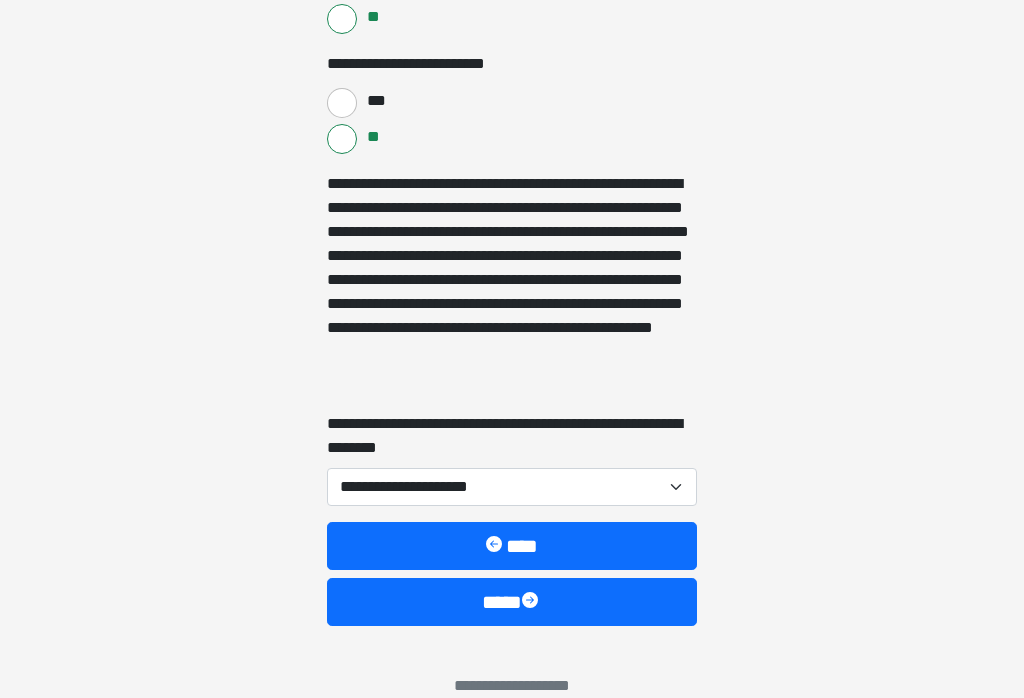 click on "**********" at bounding box center (512, 487) 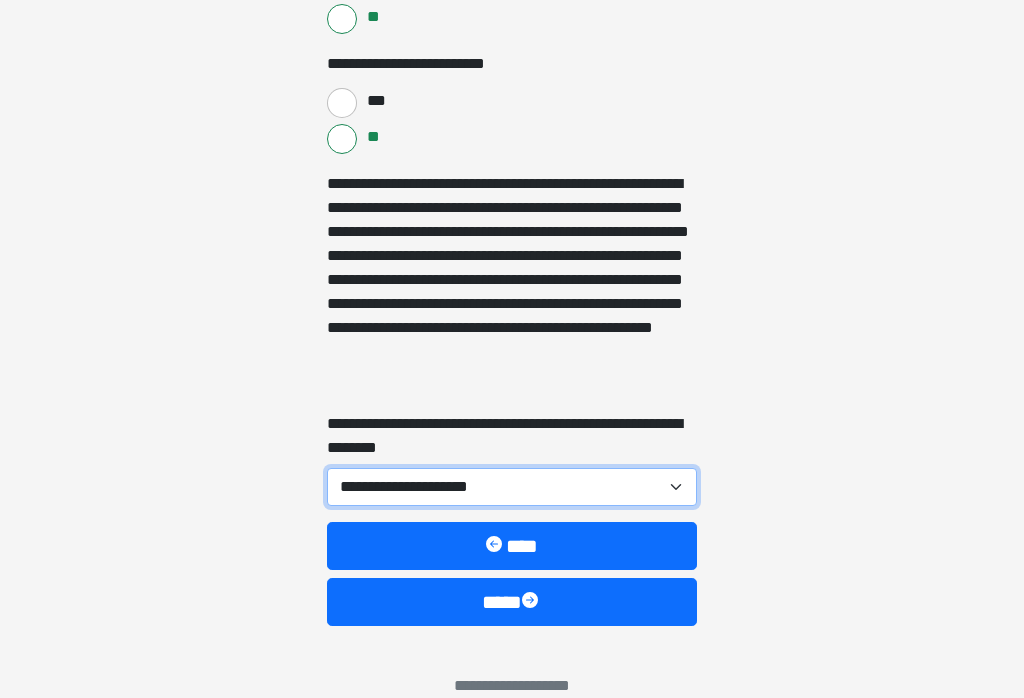 select on "***" 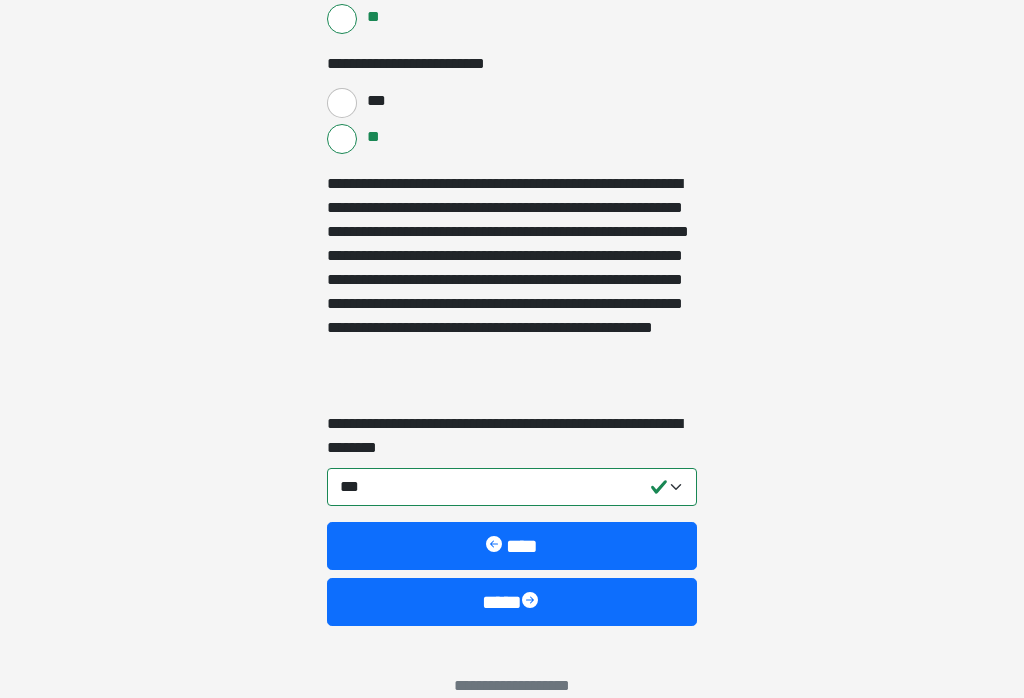 click at bounding box center [532, 602] 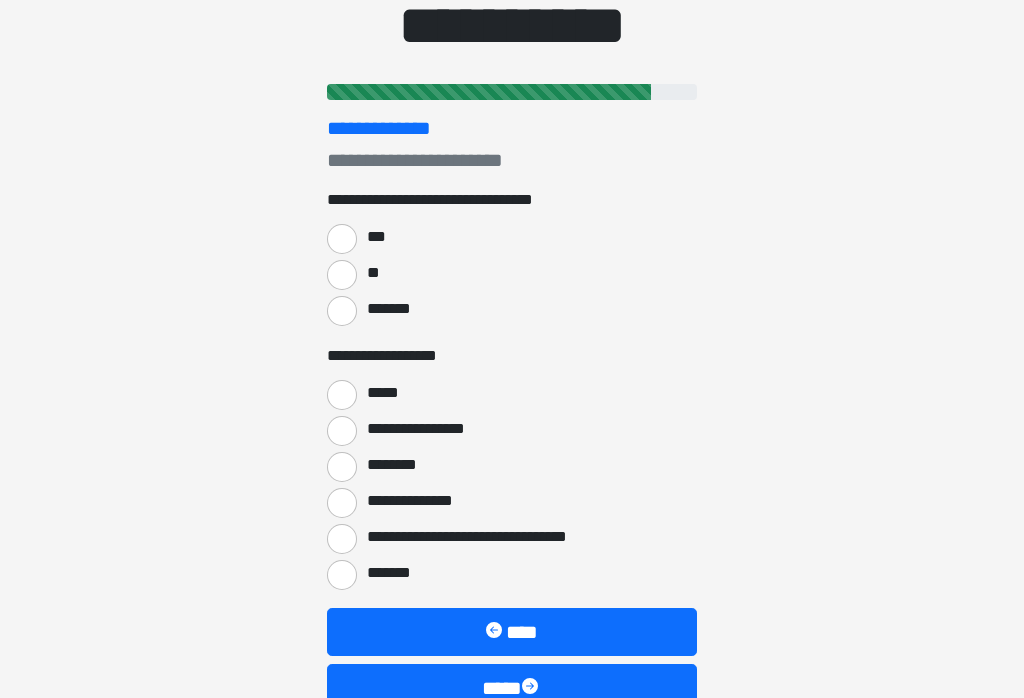 scroll, scrollTop: 197, scrollLeft: 0, axis: vertical 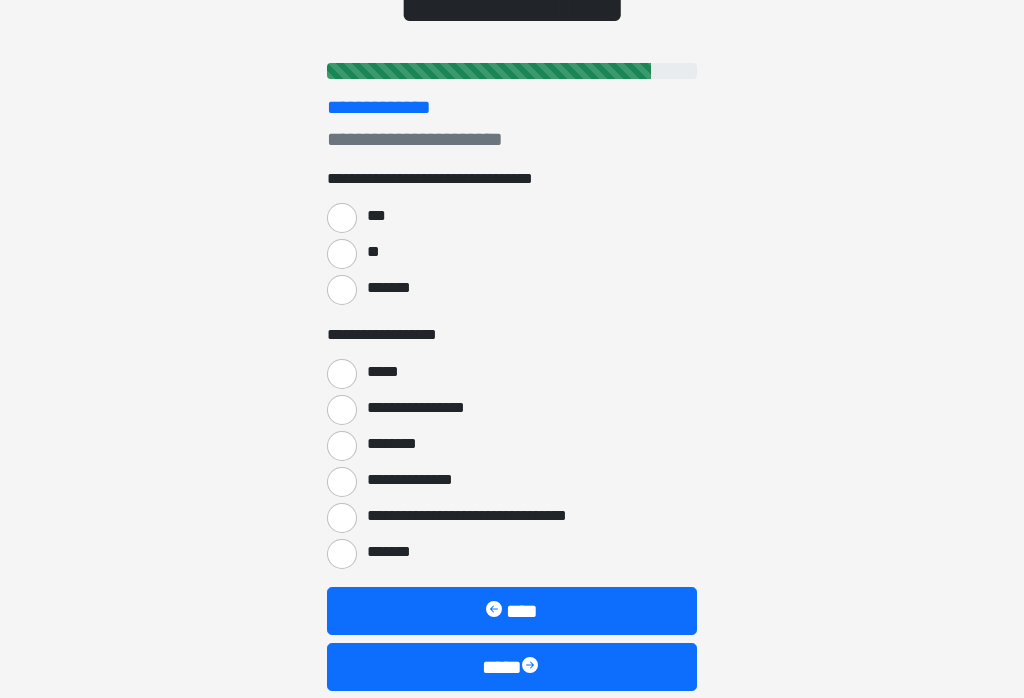 click on "**" at bounding box center (342, 255) 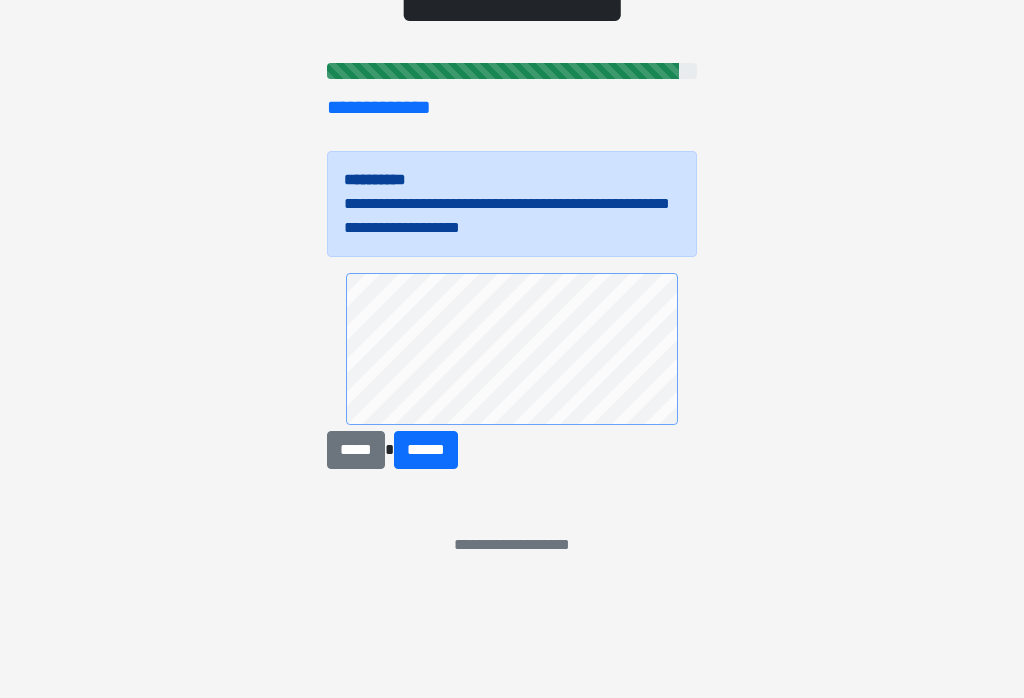 scroll, scrollTop: 17, scrollLeft: 0, axis: vertical 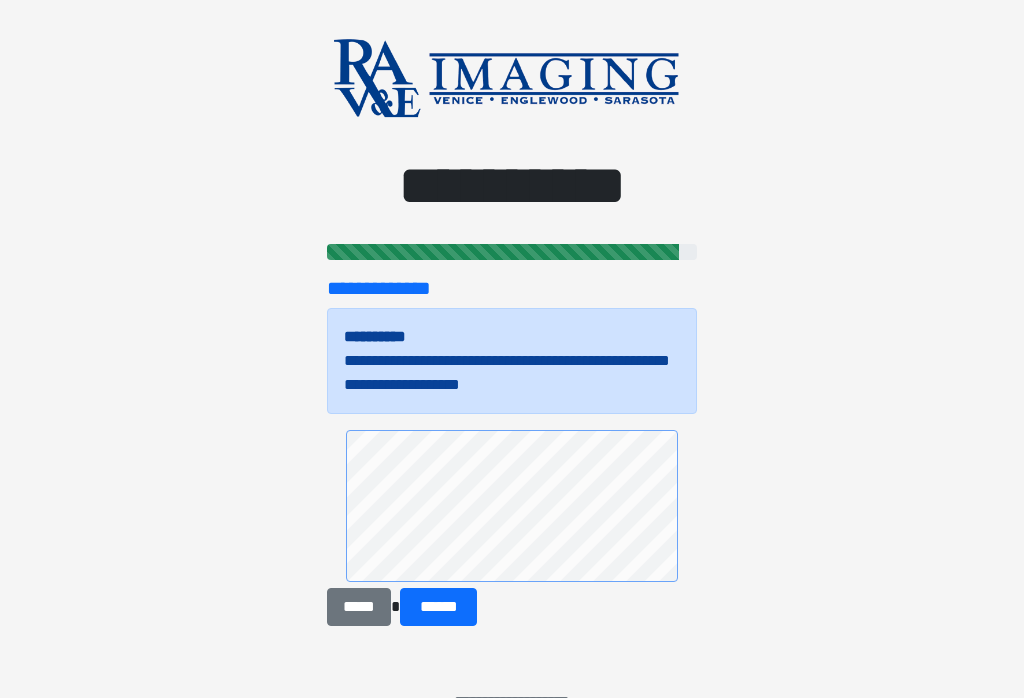click on "******" at bounding box center [438, 607] 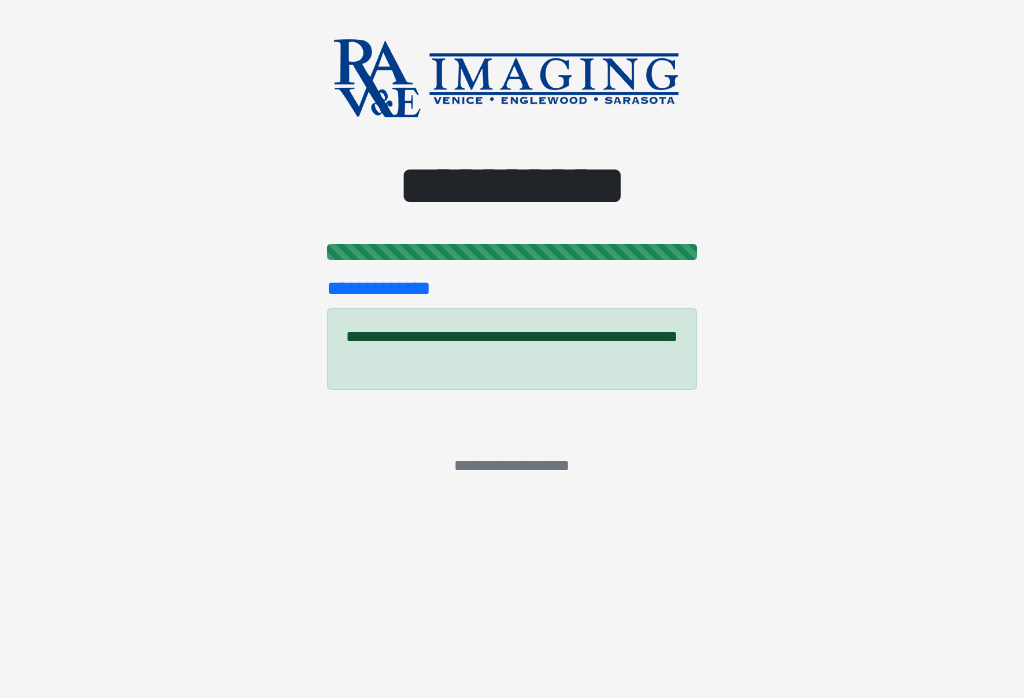 scroll, scrollTop: 0, scrollLeft: 0, axis: both 